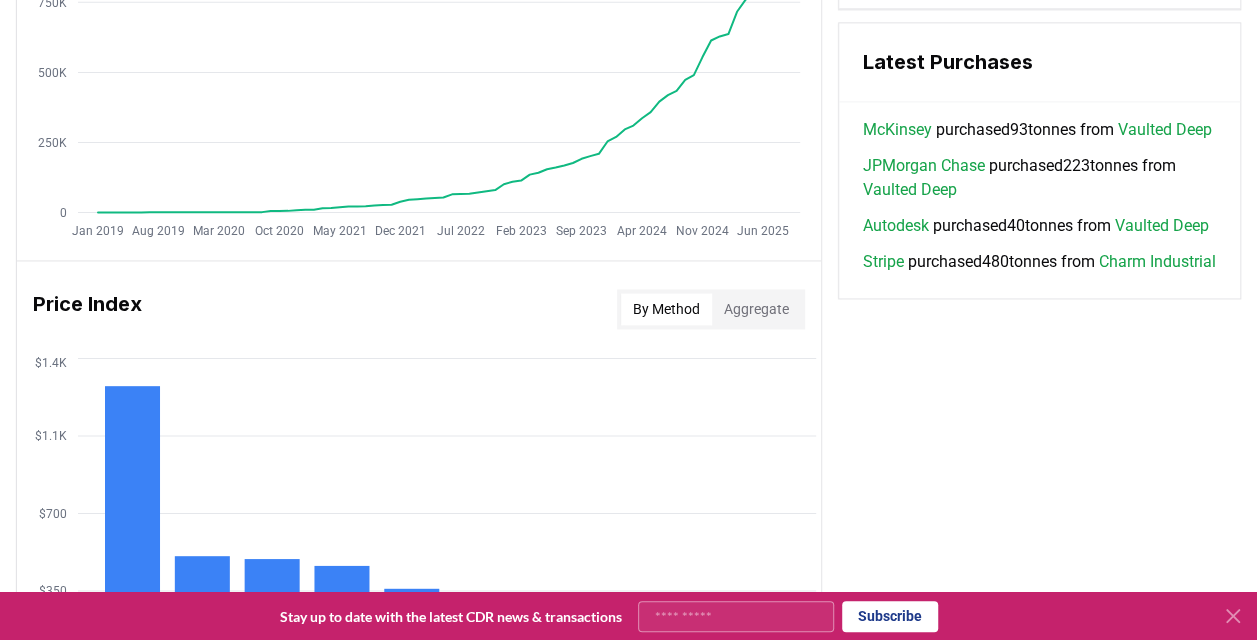 scroll, scrollTop: 1407, scrollLeft: 0, axis: vertical 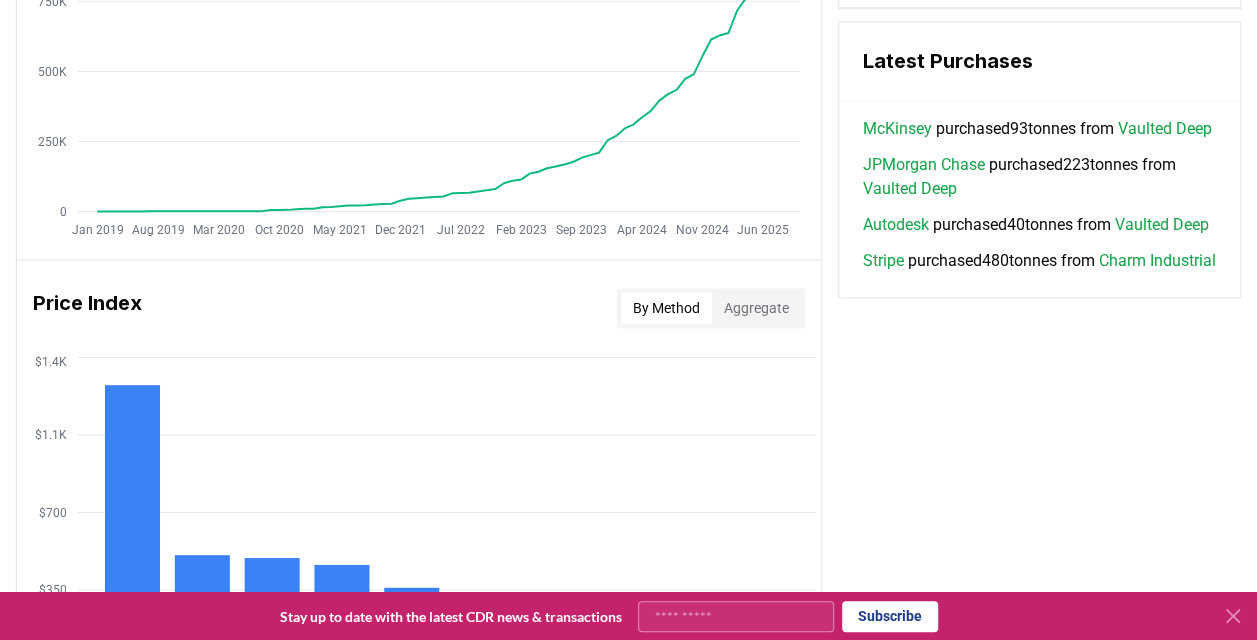 click on "Vaulted Deep" at bounding box center [1165, 129] 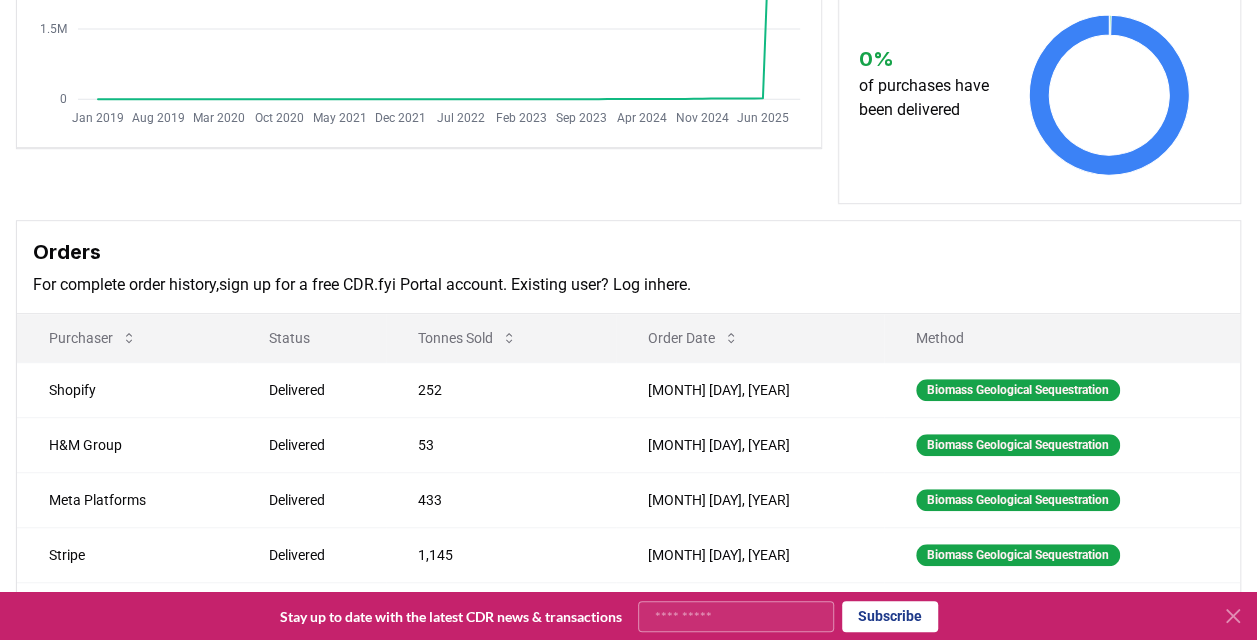 scroll, scrollTop: 0, scrollLeft: 0, axis: both 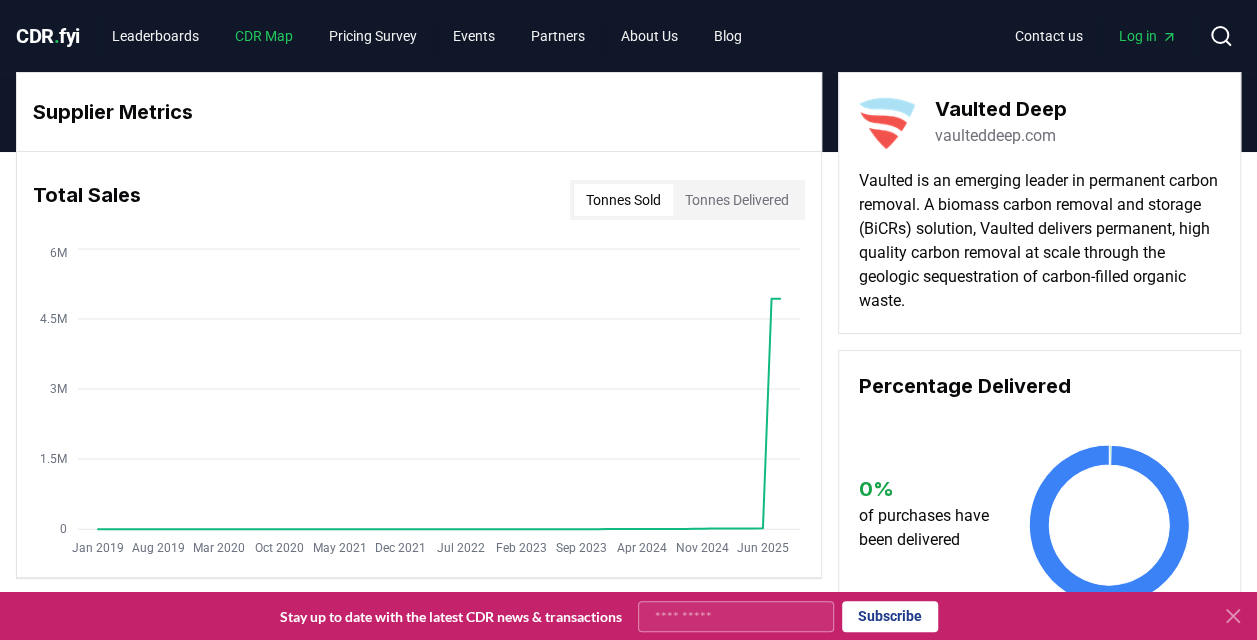 click on "CDR Map" at bounding box center (264, 36) 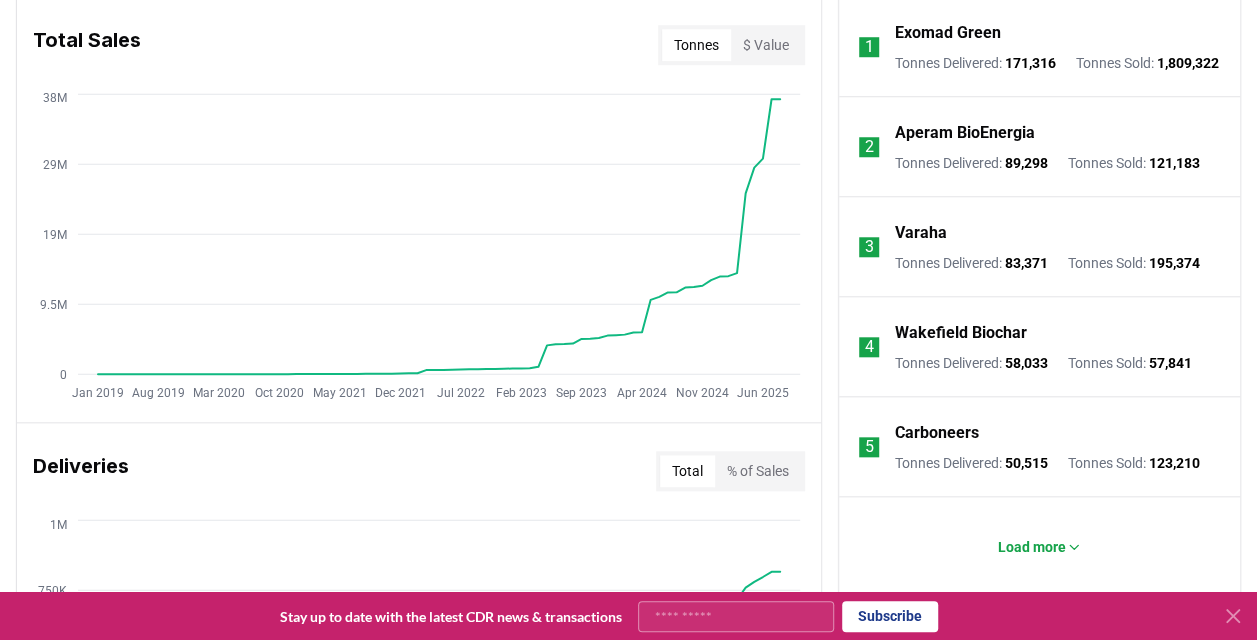 scroll, scrollTop: 726, scrollLeft: 0, axis: vertical 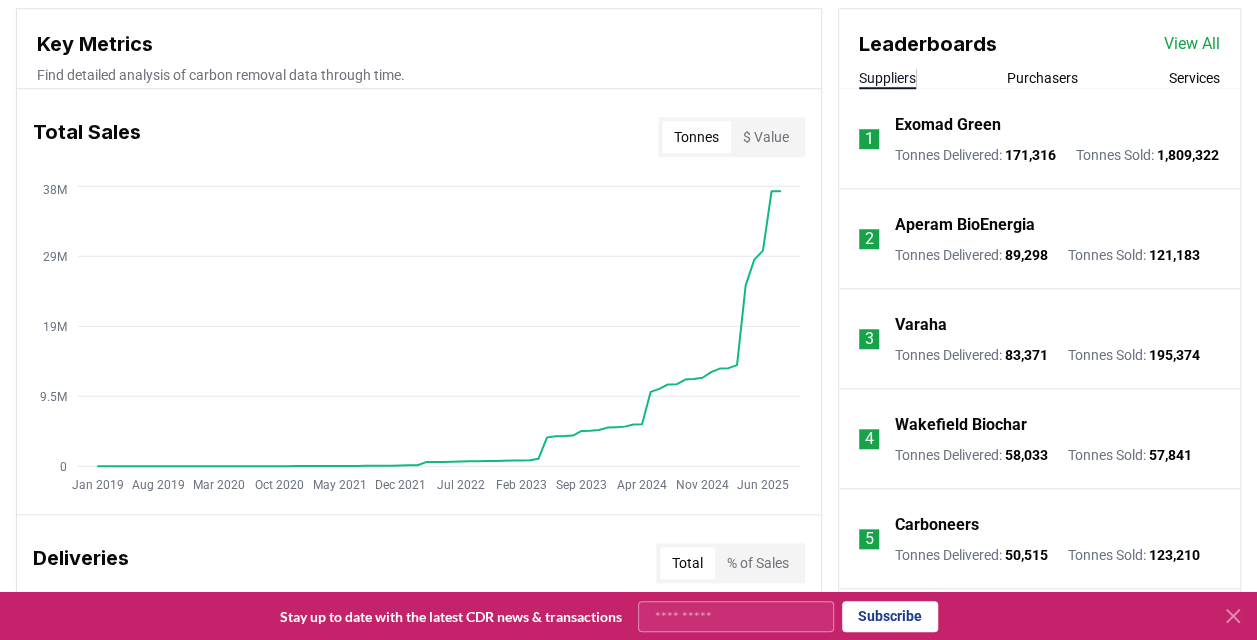 click on "Purchasers" at bounding box center (1042, 78) 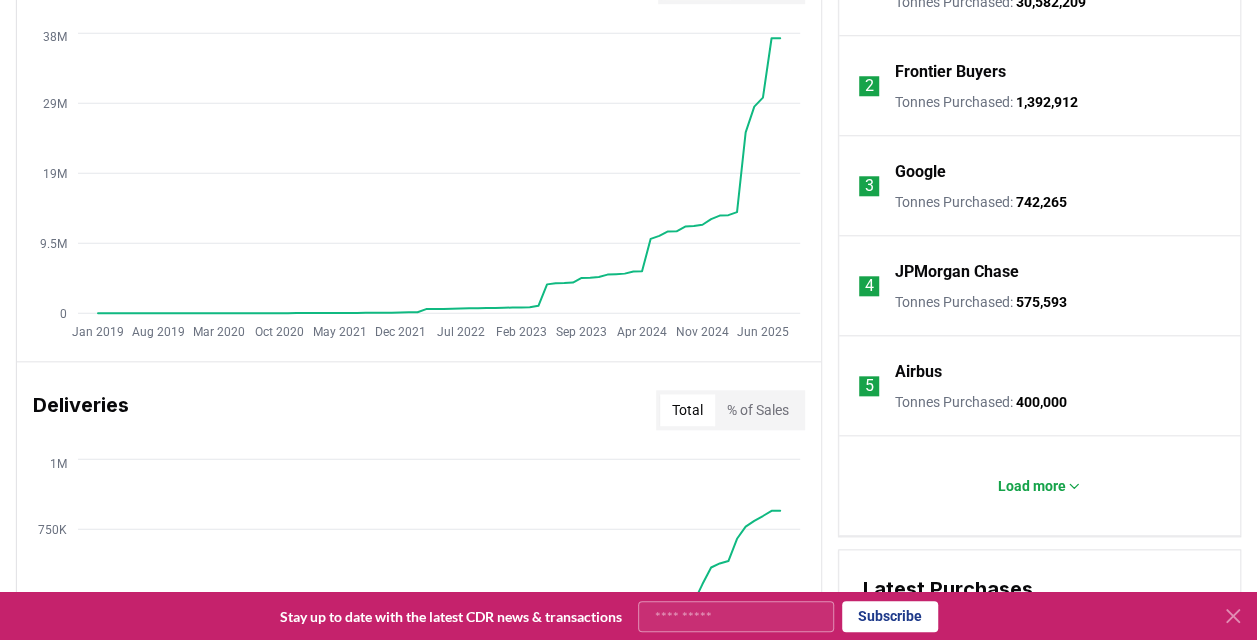 scroll, scrollTop: 880, scrollLeft: 0, axis: vertical 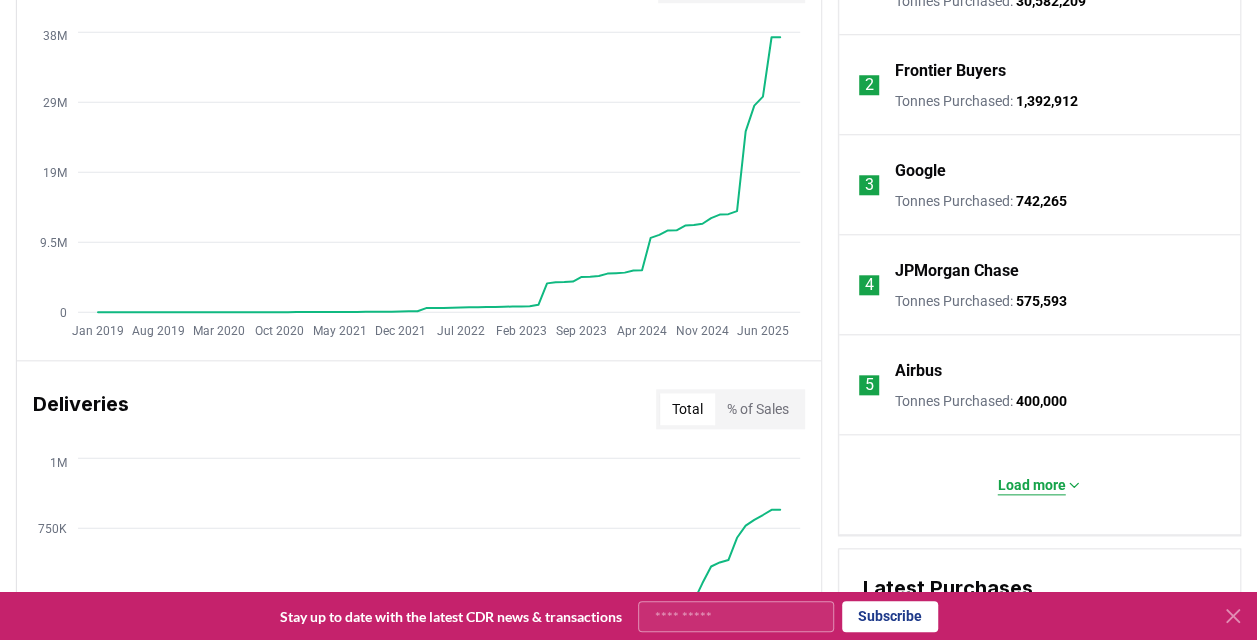 click on "Load more" at bounding box center (1032, 485) 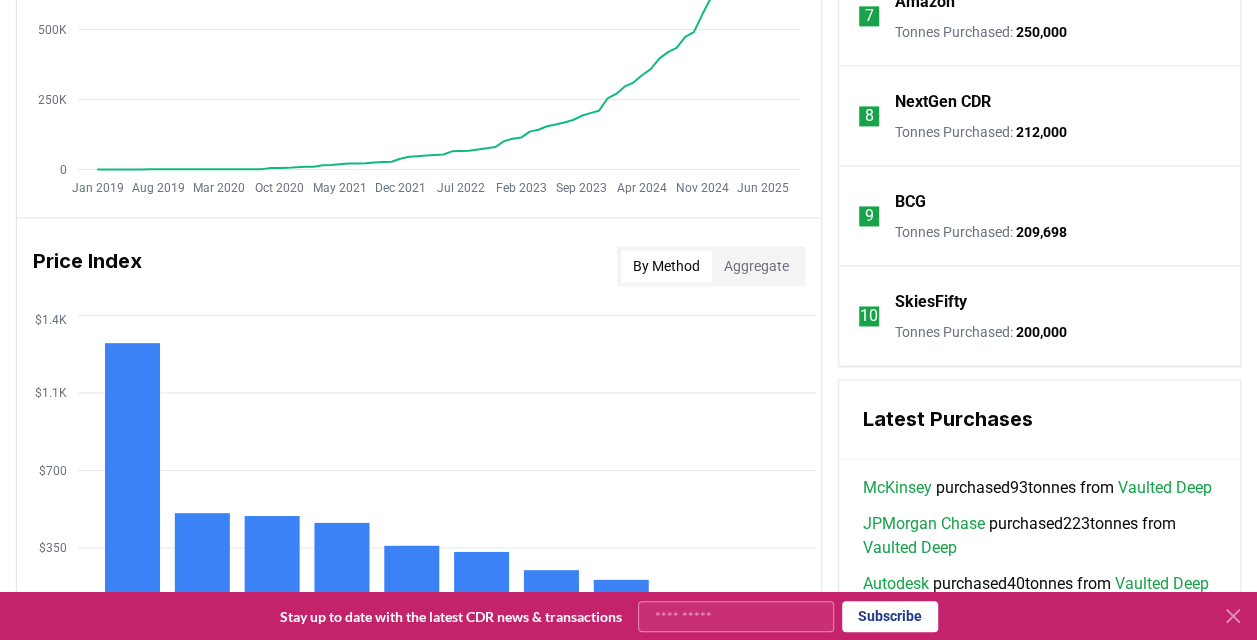 scroll, scrollTop: 1448, scrollLeft: 0, axis: vertical 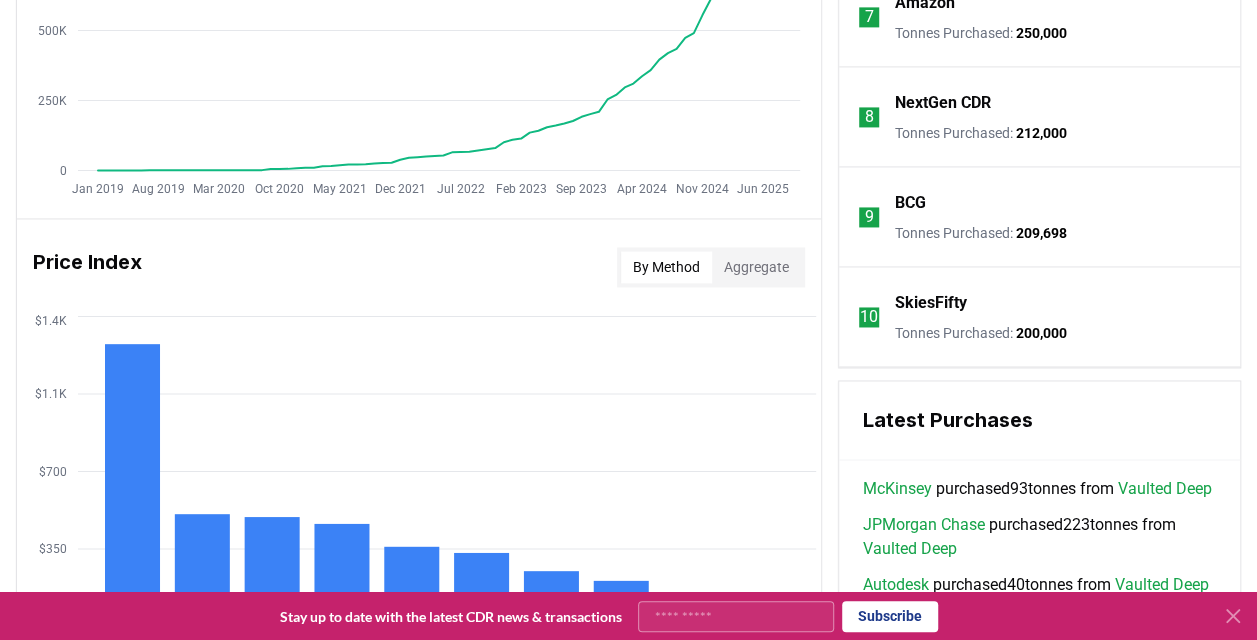 click on "BCG Tonnes Purchased :   209,698" at bounding box center [981, 217] 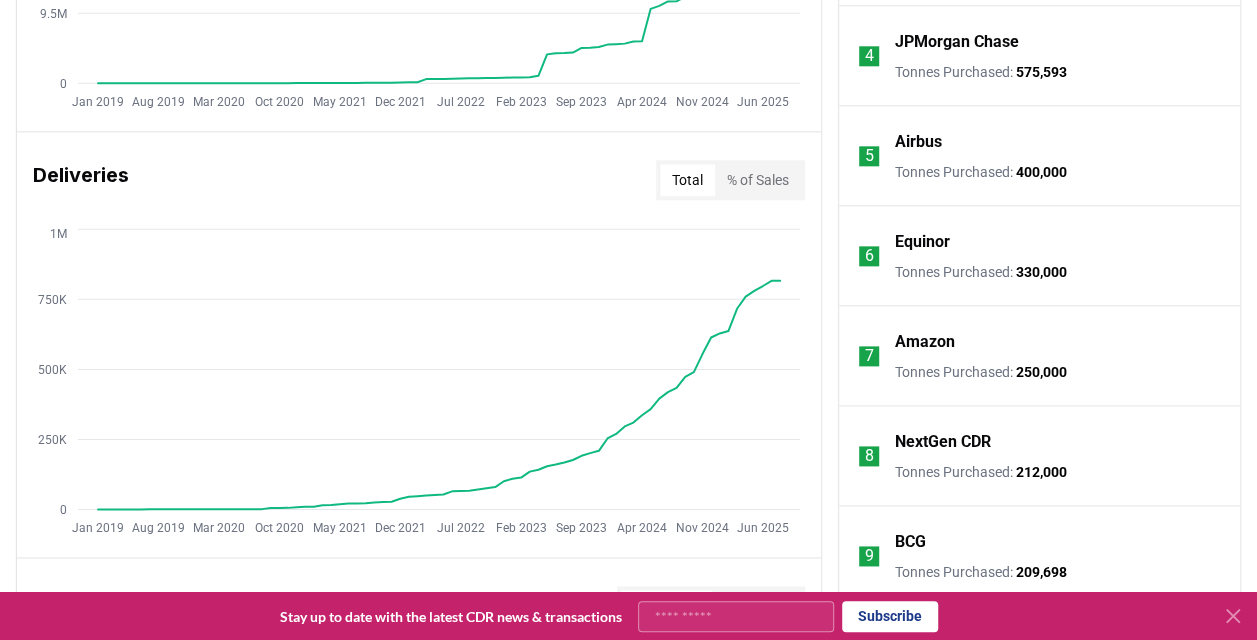 scroll, scrollTop: 1079, scrollLeft: 0, axis: vertical 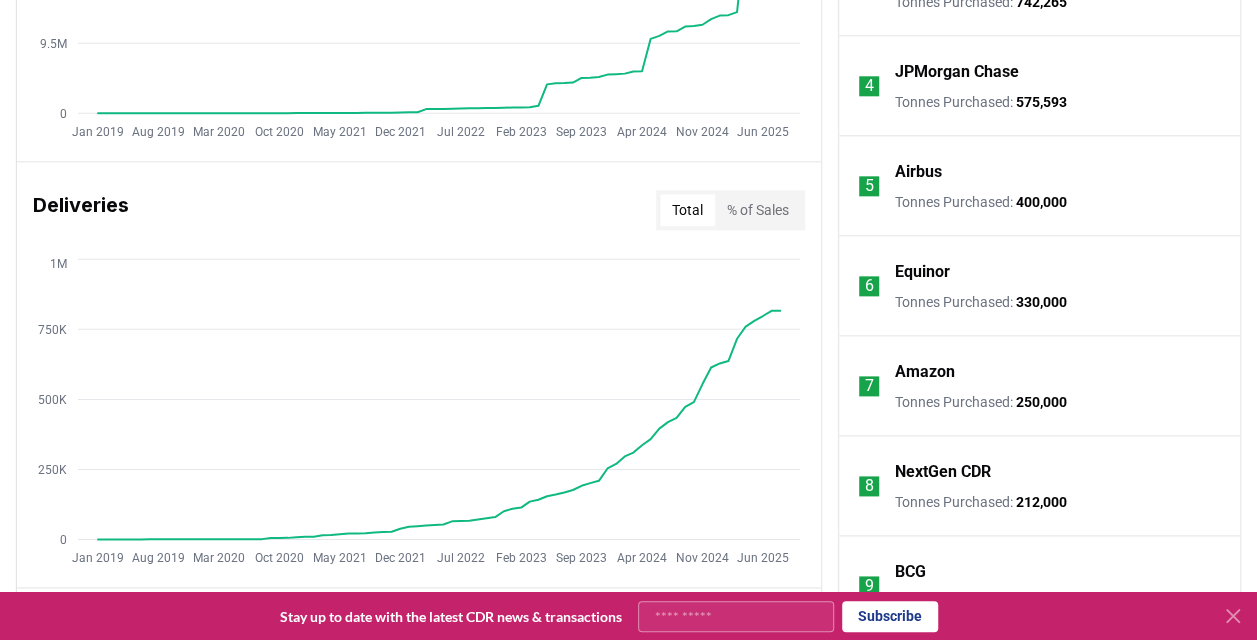 click on "5 Airbus Tonnes Purchased :   400,000" at bounding box center [1039, 186] 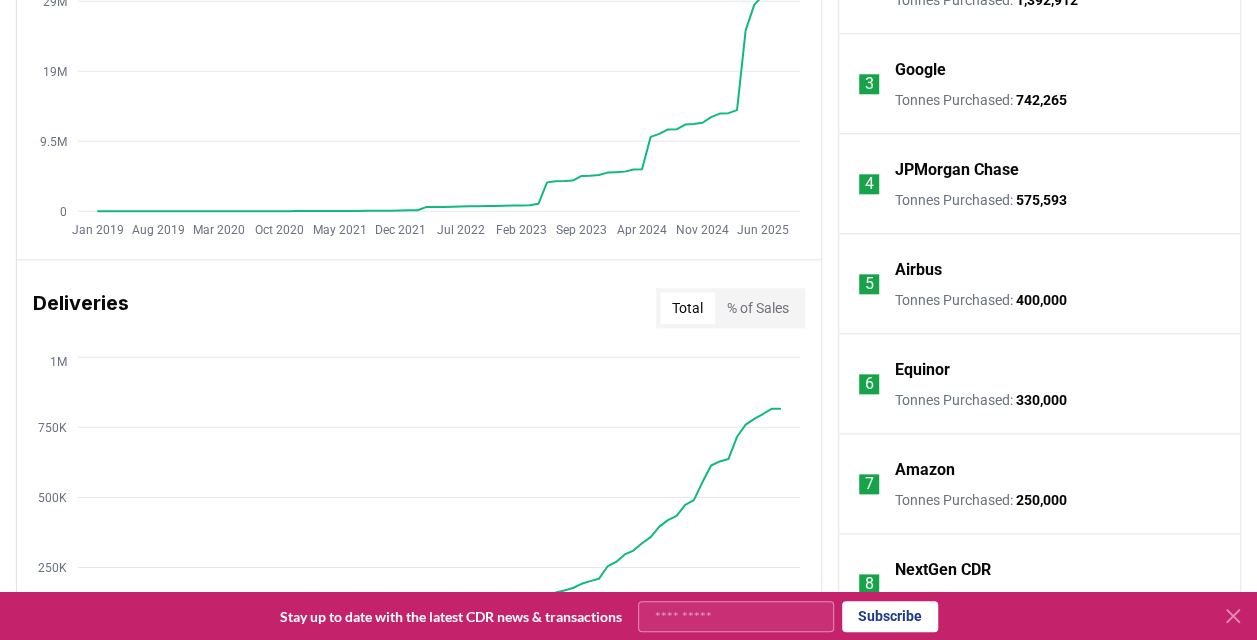 scroll, scrollTop: 954, scrollLeft: 0, axis: vertical 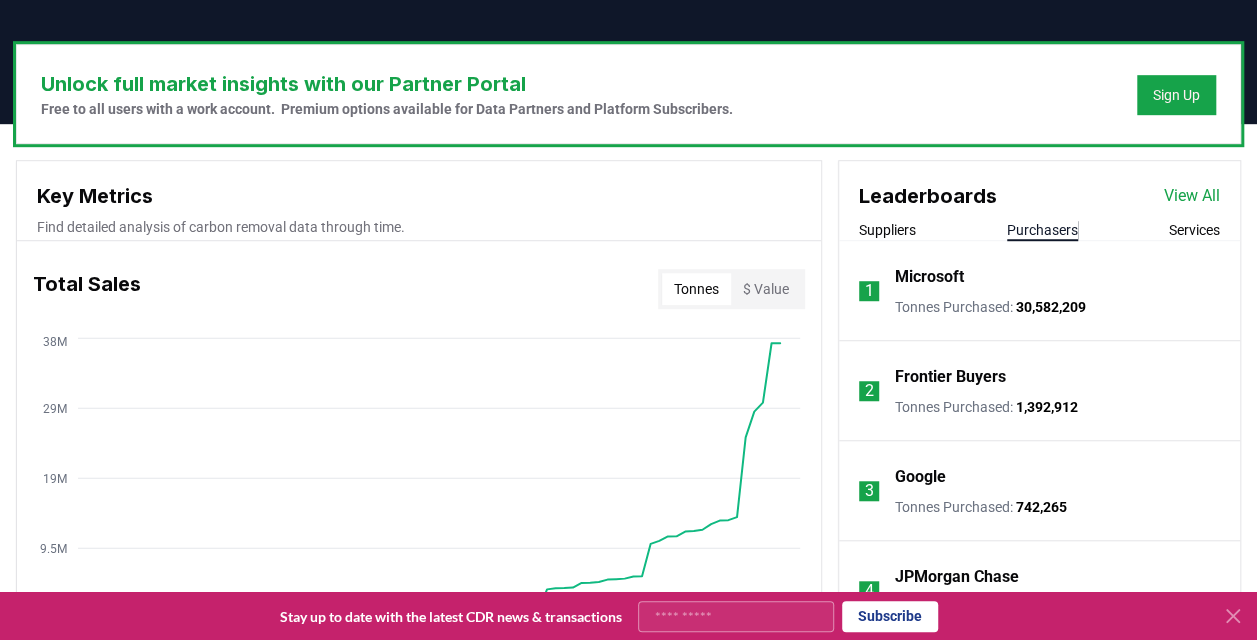 click on "View All" at bounding box center (1192, 196) 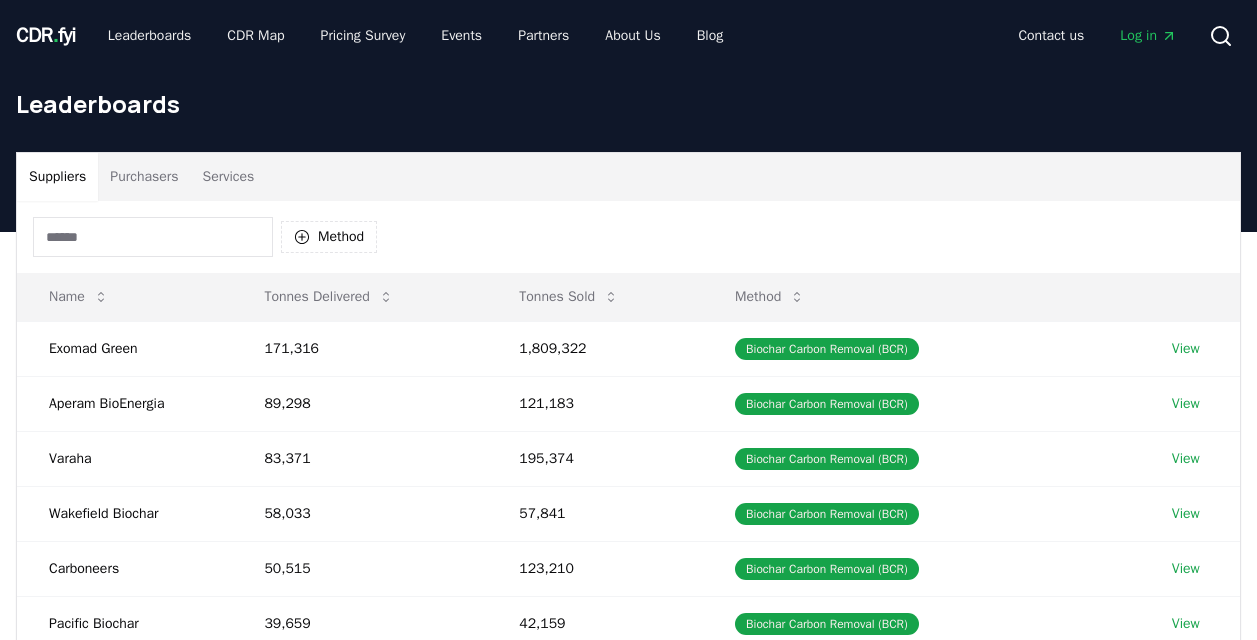 scroll, scrollTop: 0, scrollLeft: 0, axis: both 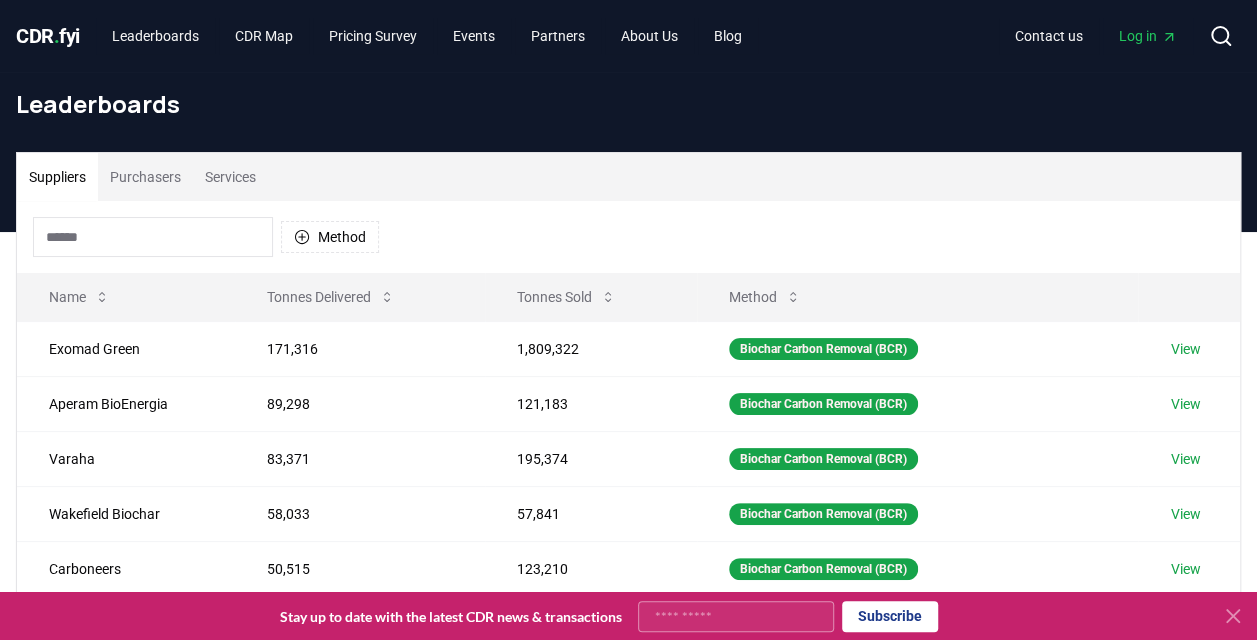 click on "Purchasers" at bounding box center (145, 177) 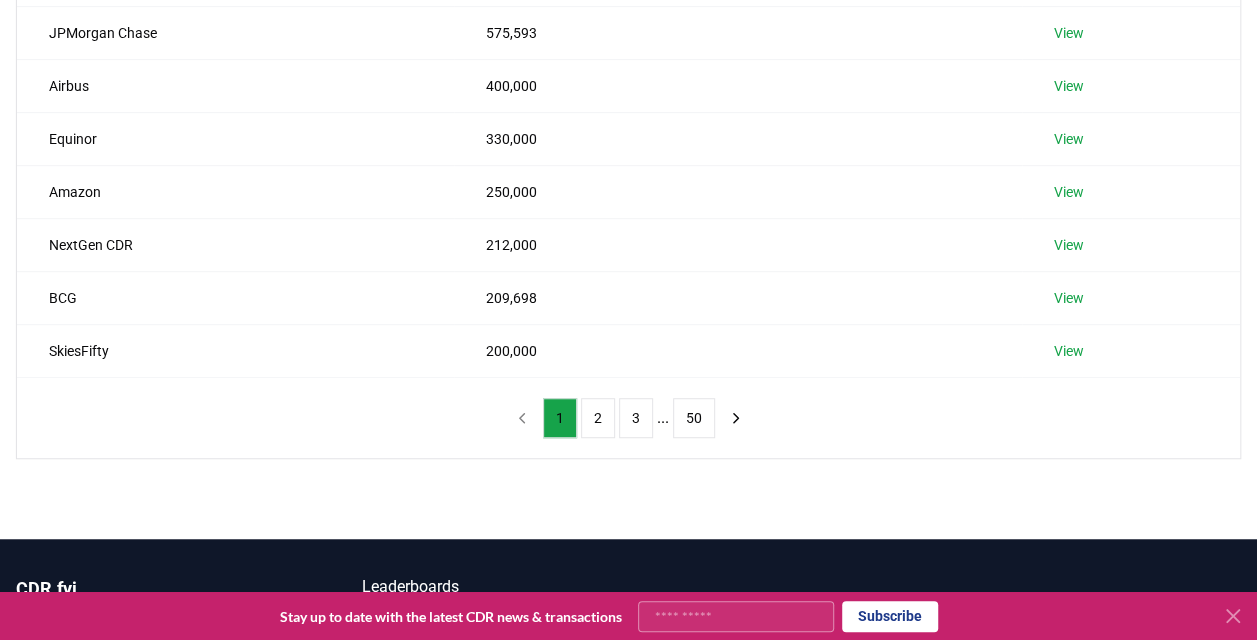 scroll, scrollTop: 476, scrollLeft: 0, axis: vertical 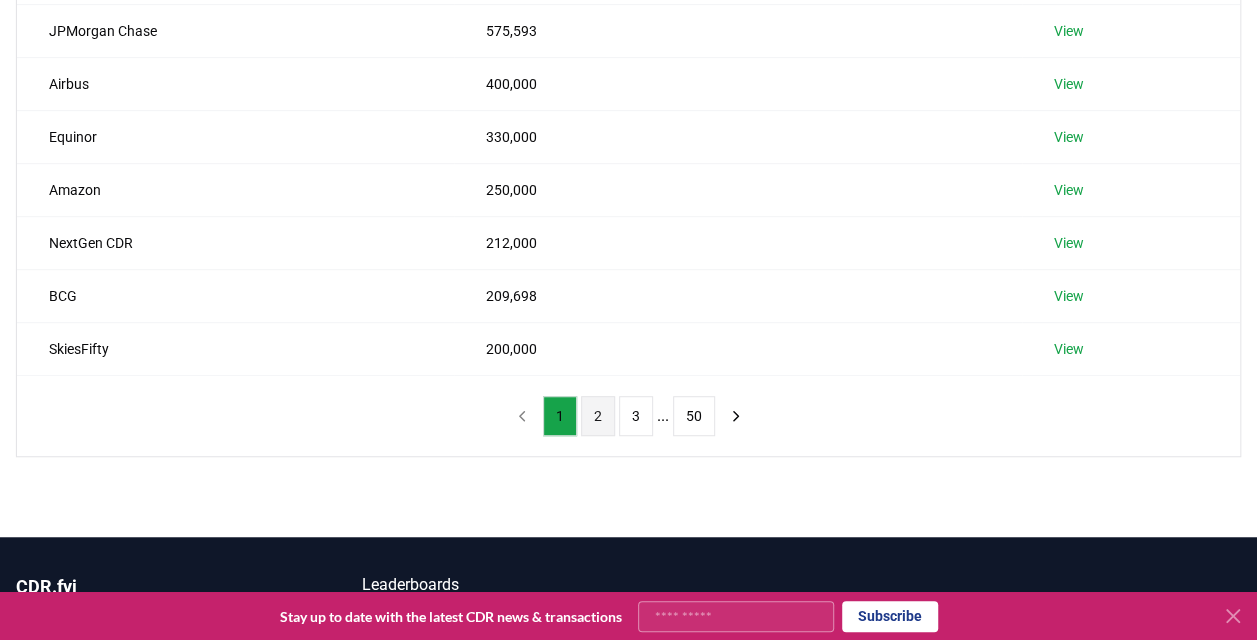 click on "2" at bounding box center [598, 416] 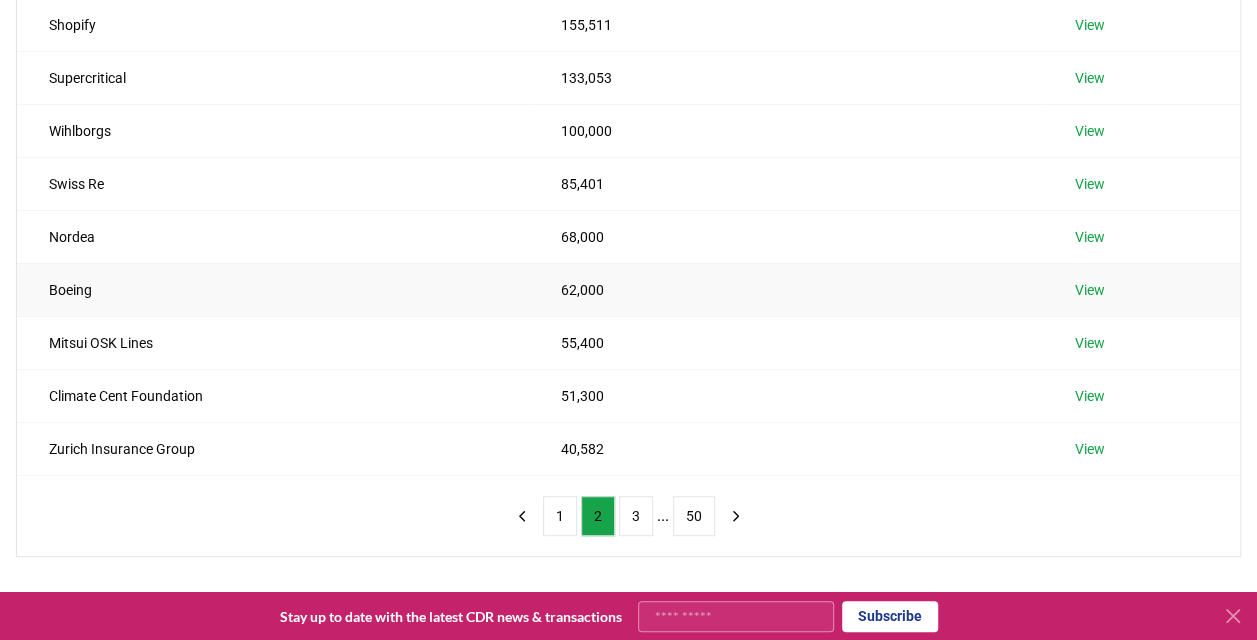 scroll, scrollTop: 393, scrollLeft: 0, axis: vertical 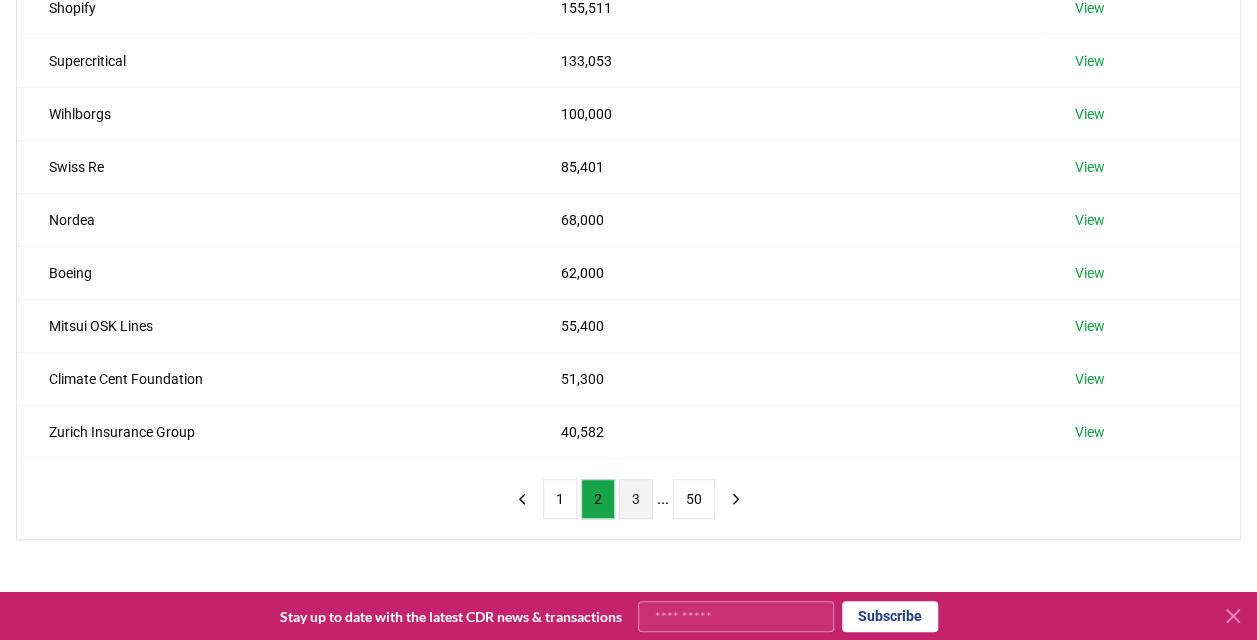 click on "3" at bounding box center [636, 499] 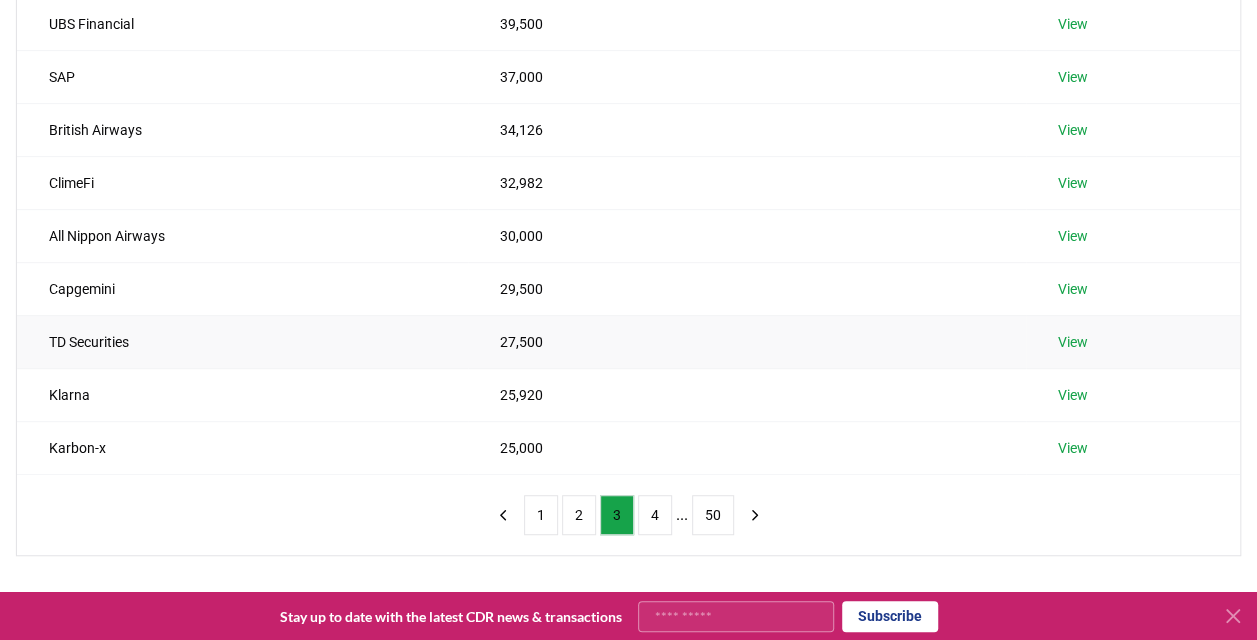 scroll, scrollTop: 378, scrollLeft: 0, axis: vertical 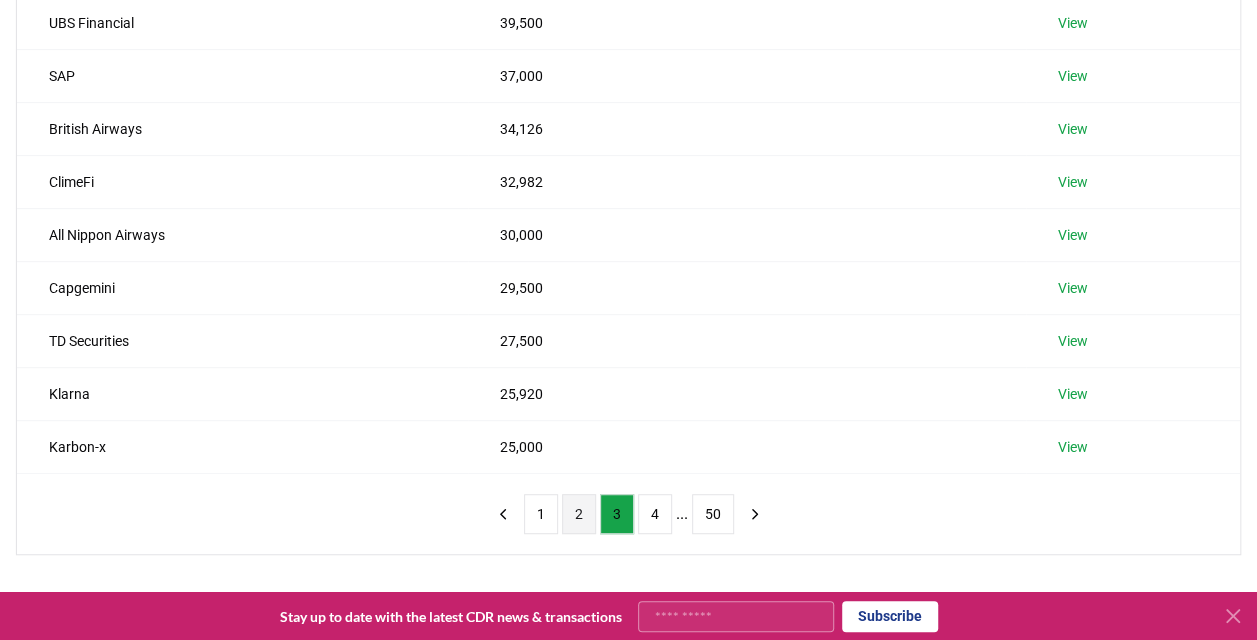 click on "2" at bounding box center [579, 514] 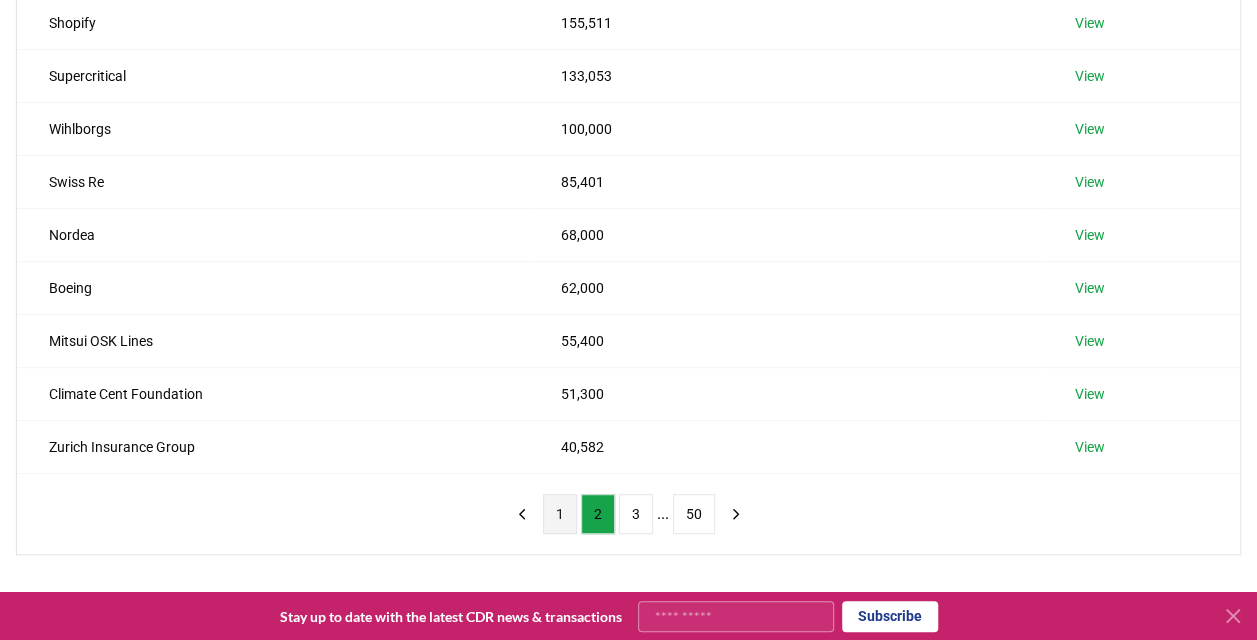click on "1" at bounding box center (560, 514) 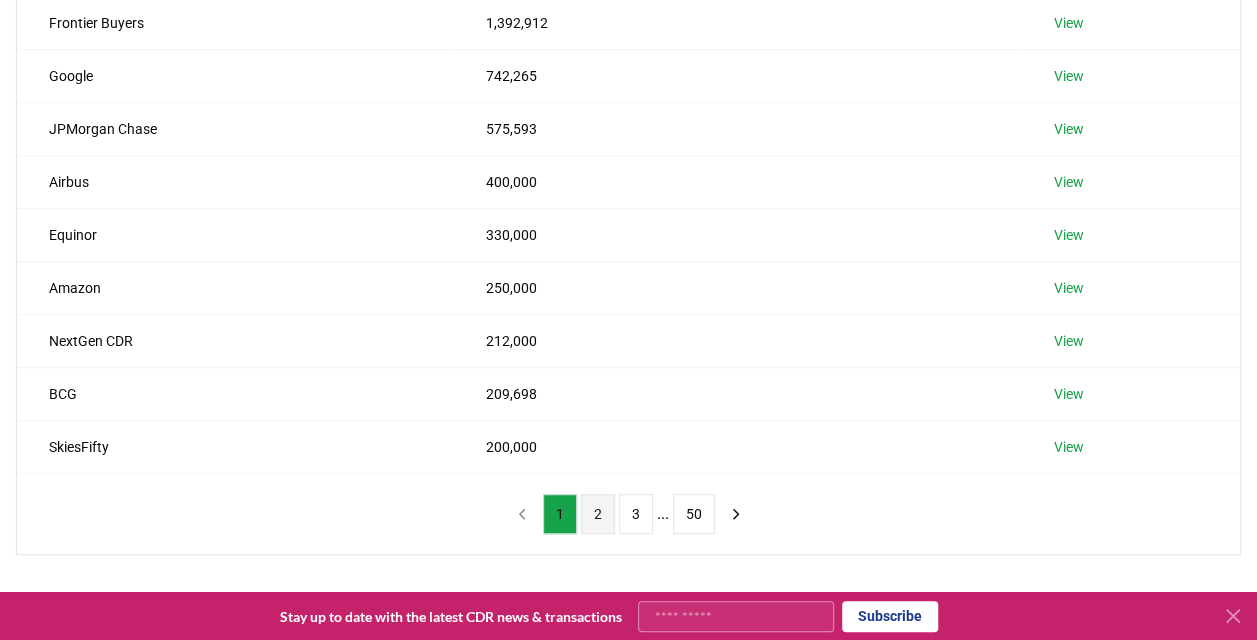 drag, startPoint x: 584, startPoint y: 508, endPoint x: 600, endPoint y: 521, distance: 20.615528 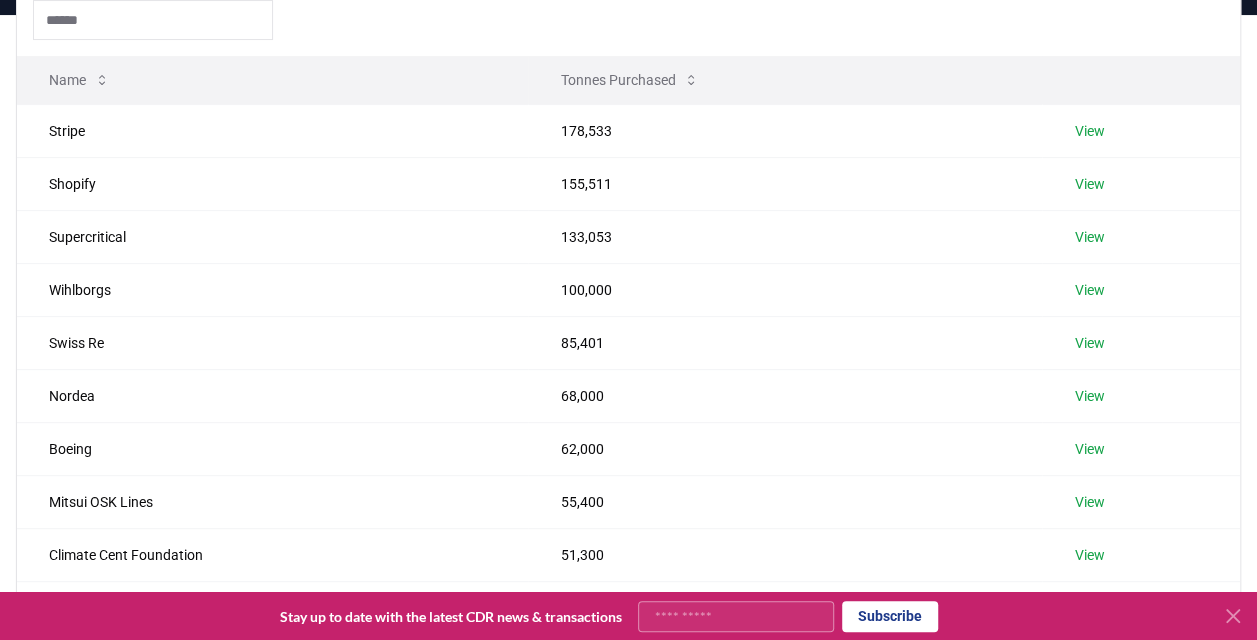 scroll, scrollTop: 0, scrollLeft: 0, axis: both 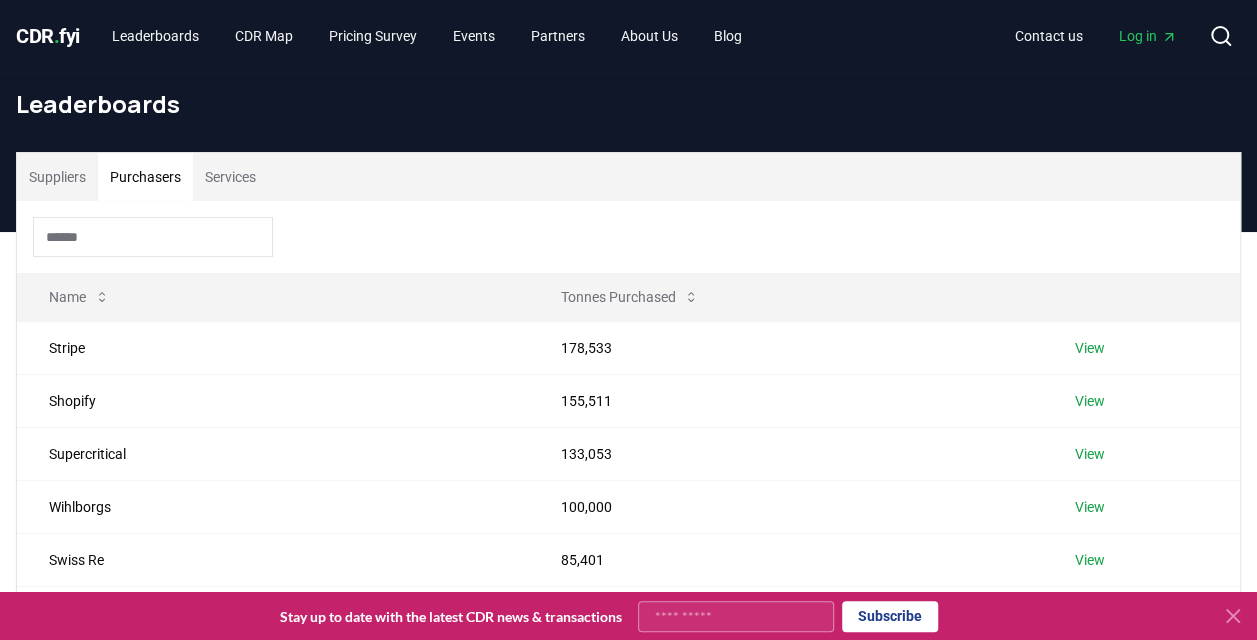 click on "Suppliers" at bounding box center (57, 177) 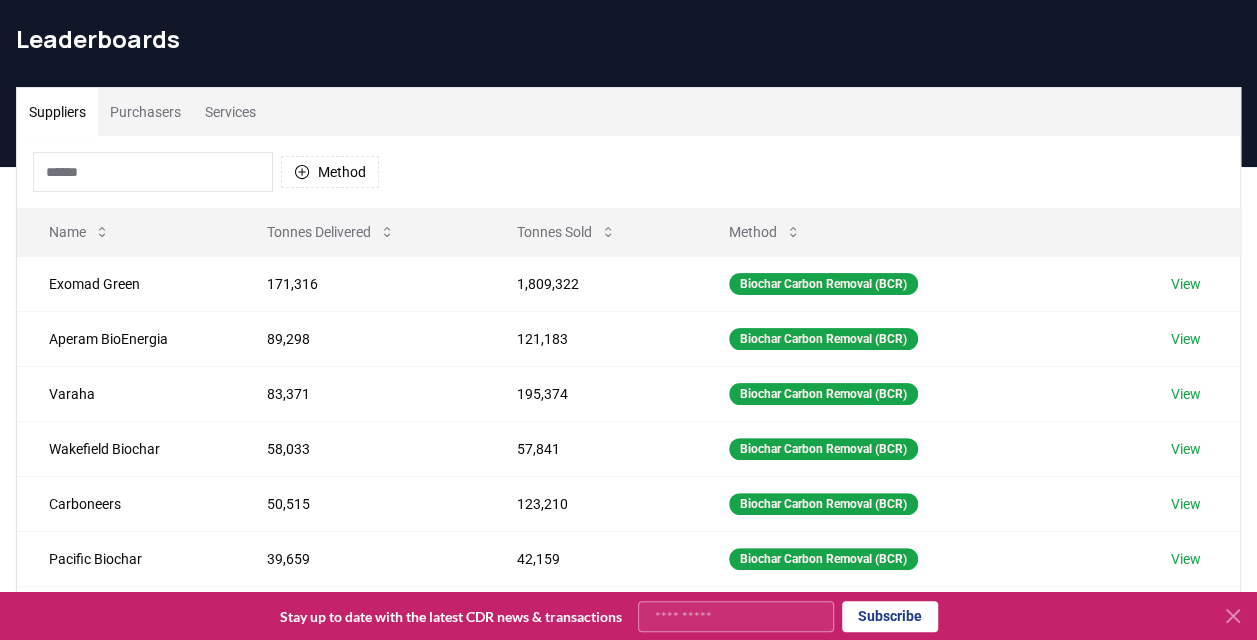 scroll, scrollTop: 66, scrollLeft: 0, axis: vertical 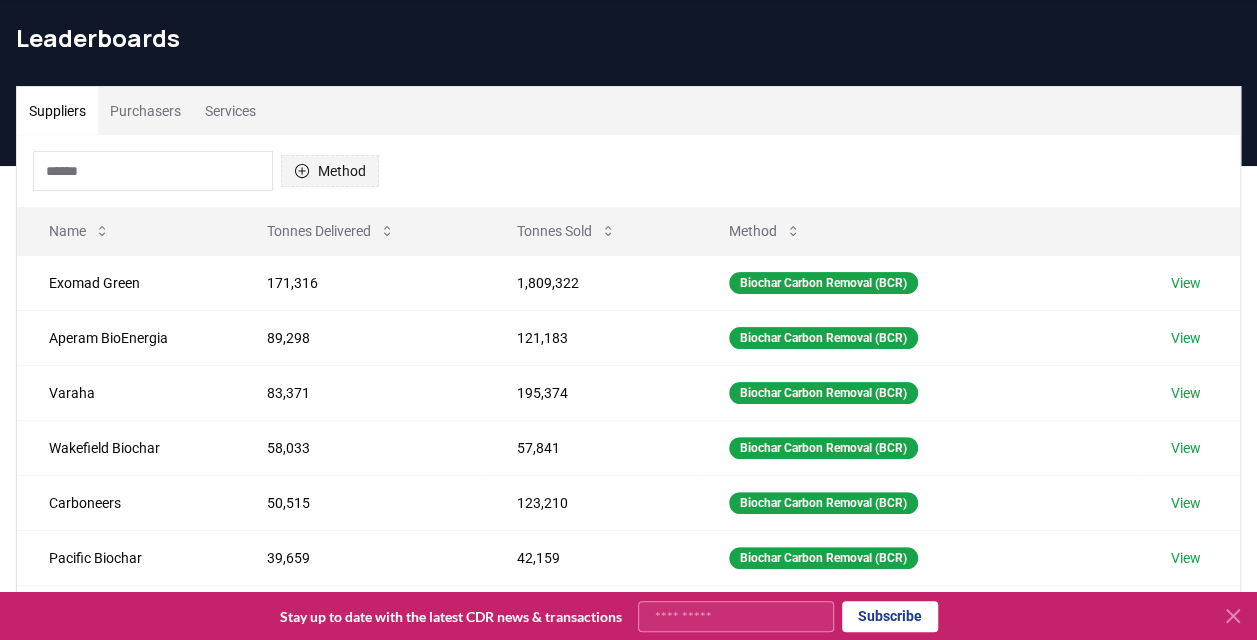 click on "Method" at bounding box center (330, 171) 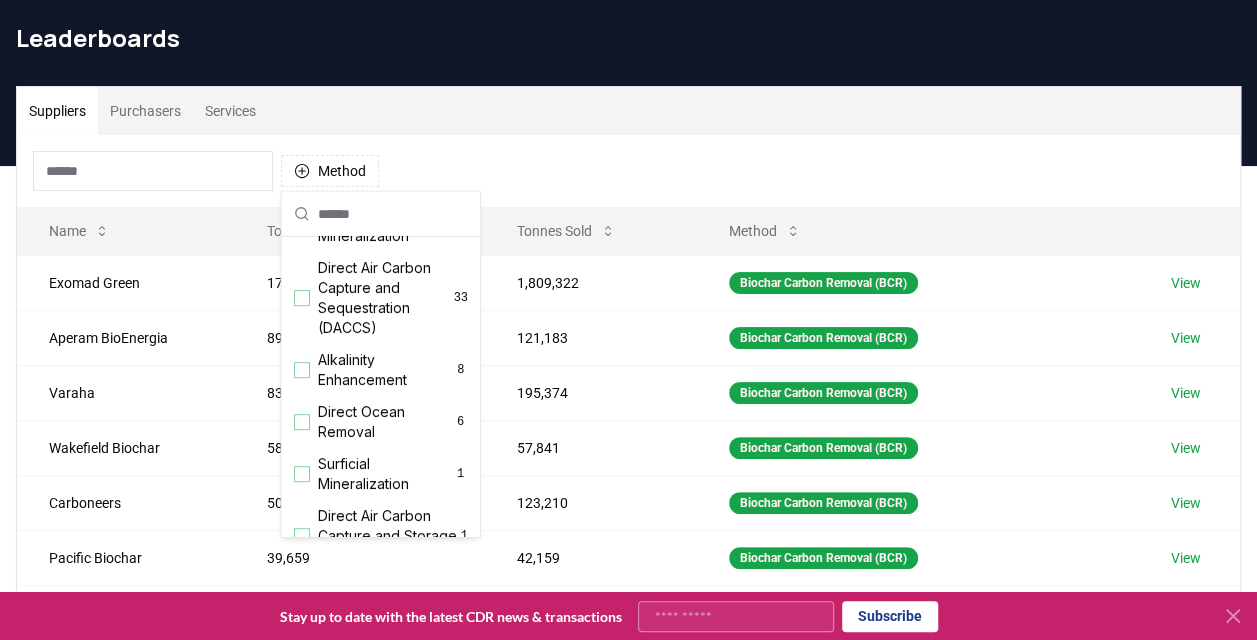 scroll, scrollTop: 451, scrollLeft: 0, axis: vertical 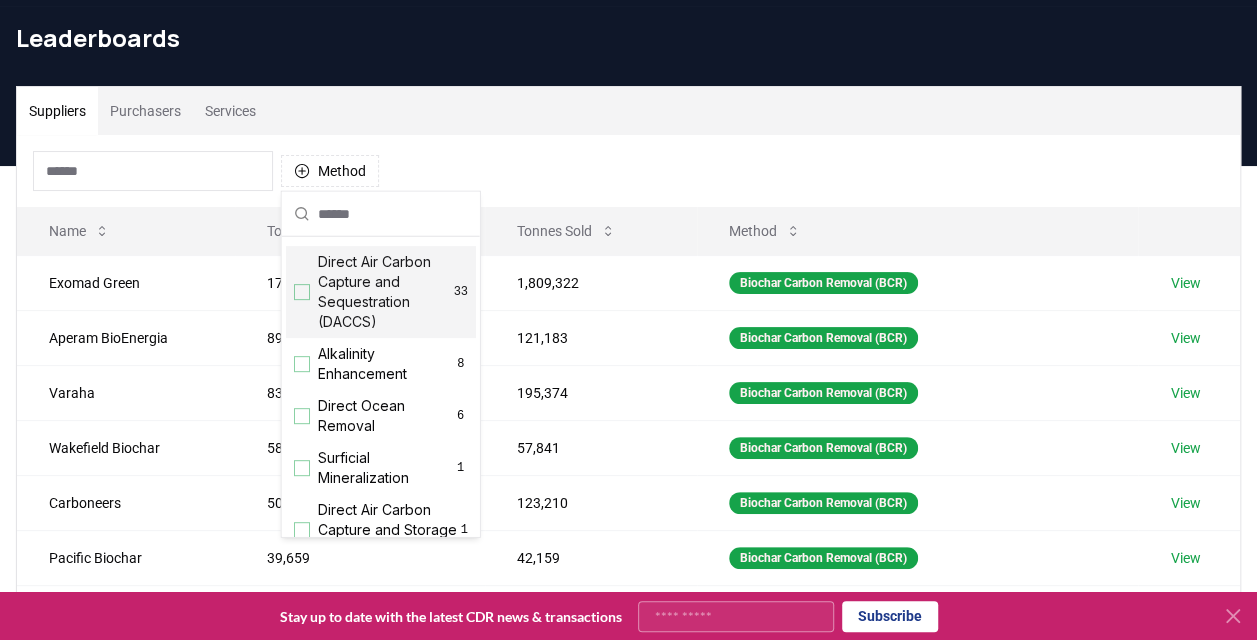 click on "Direct Air Carbon Capture and Sequestration (DACCS)" at bounding box center (386, 292) 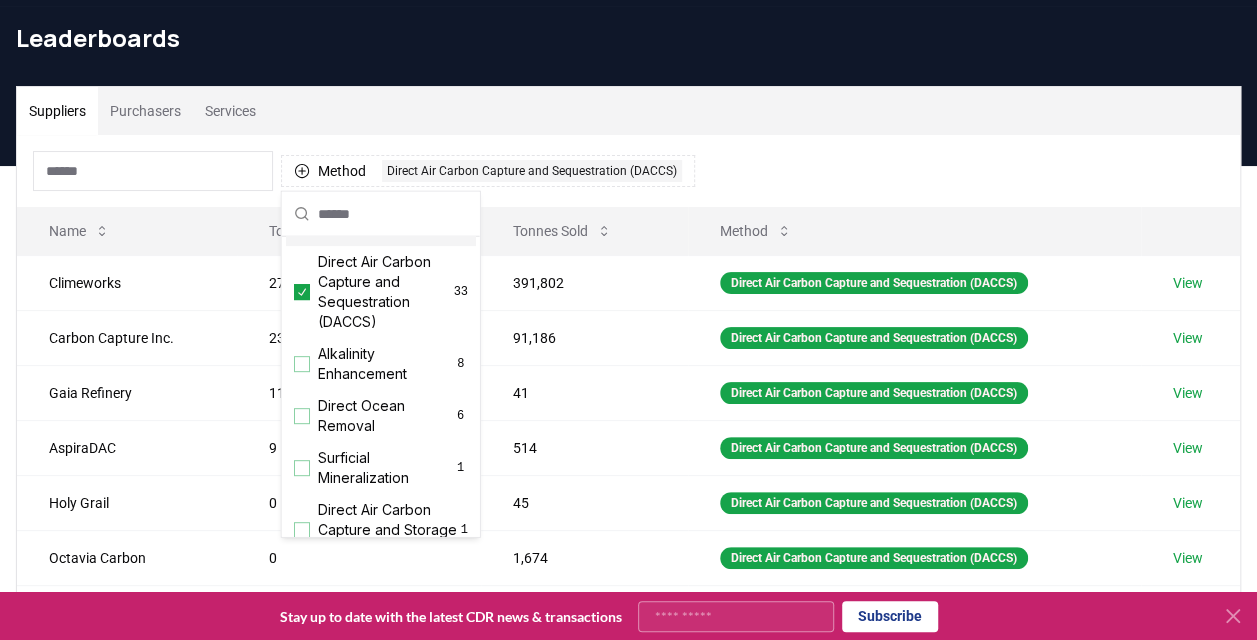 click on "Suppliers Purchasers Services" at bounding box center [628, 111] 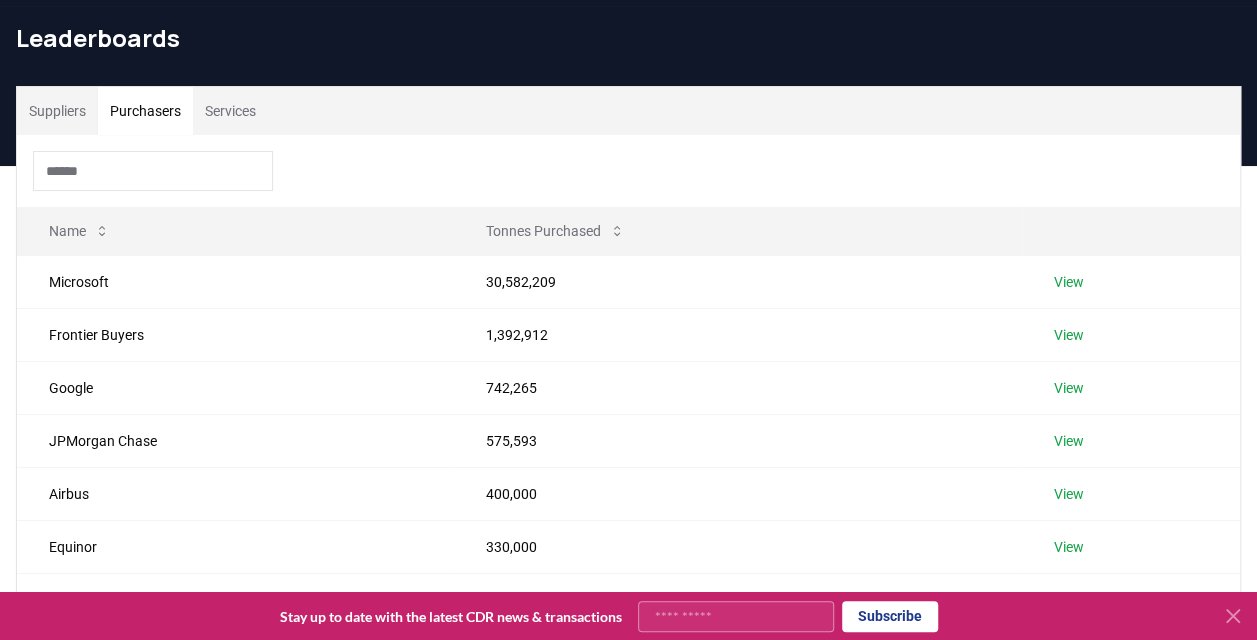 click on "Purchasers" at bounding box center [145, 111] 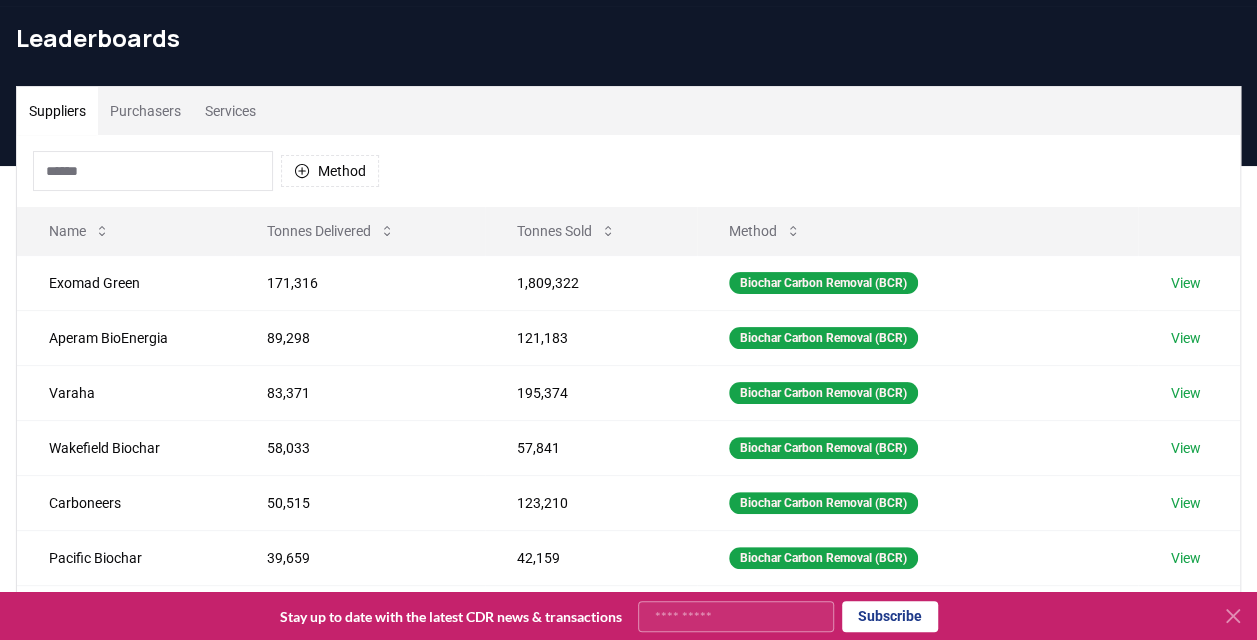 click on "Suppliers" at bounding box center [57, 111] 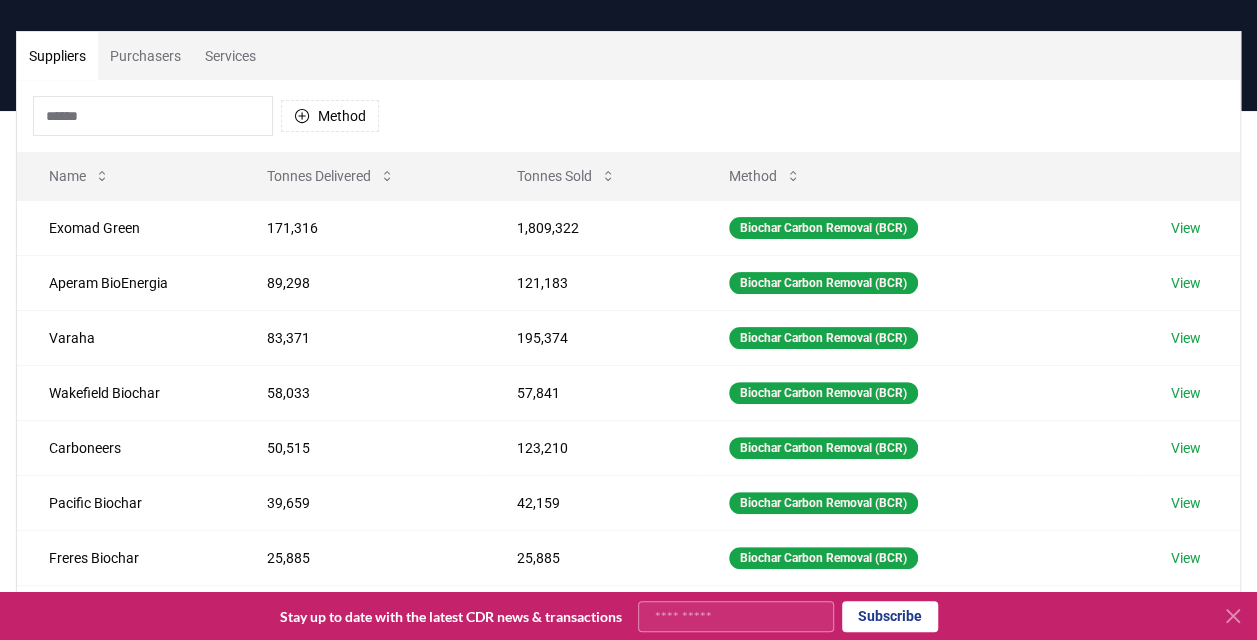 scroll, scrollTop: 122, scrollLeft: 0, axis: vertical 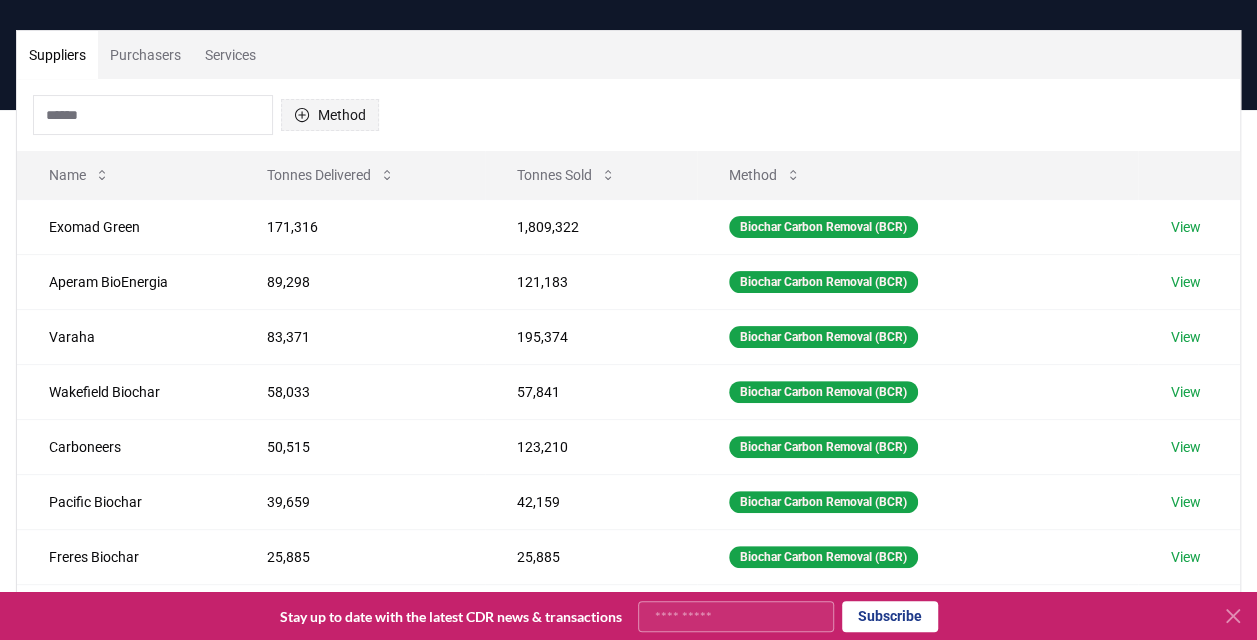 click on "Method" at bounding box center [330, 115] 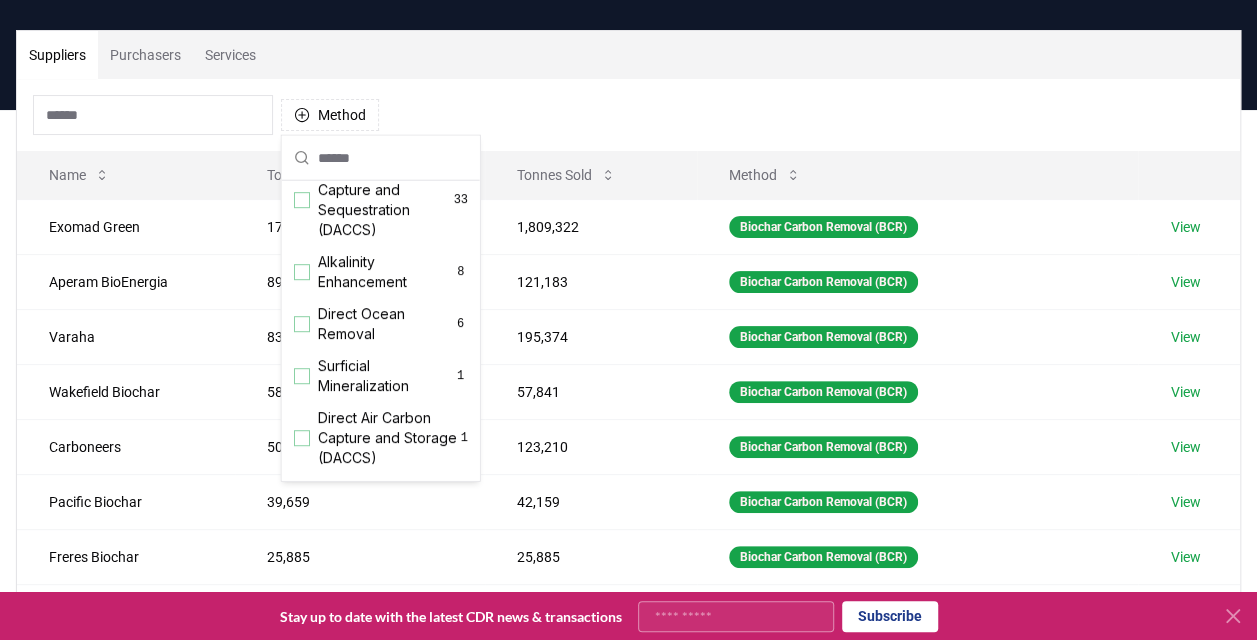 scroll, scrollTop: 500, scrollLeft: 0, axis: vertical 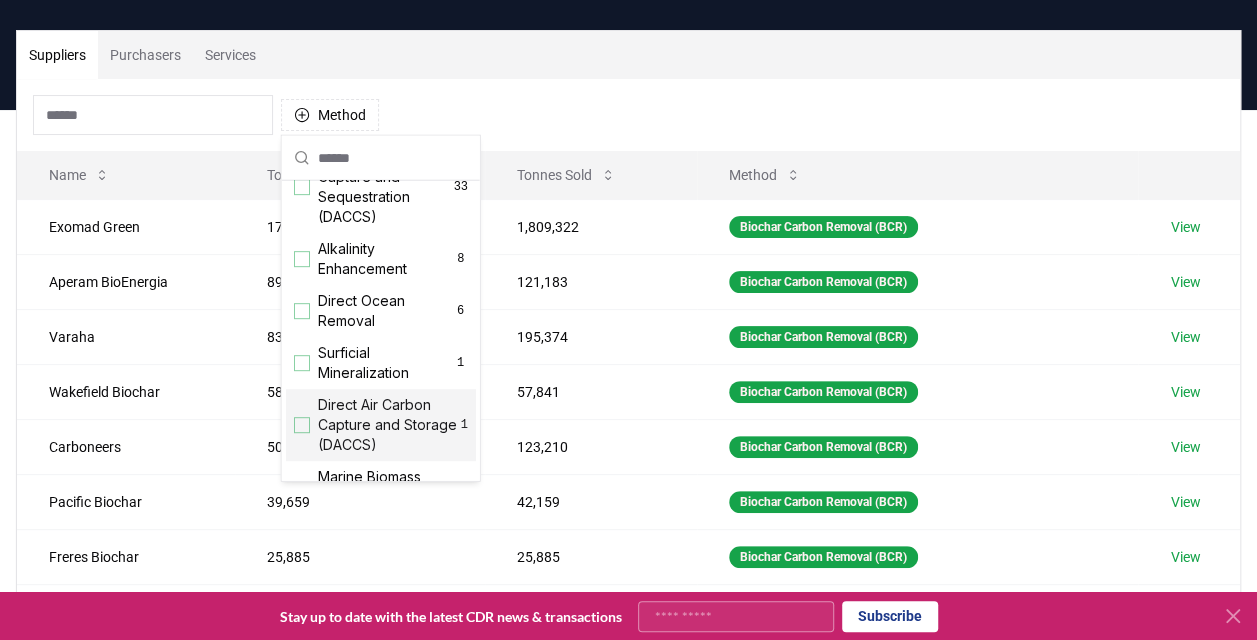 click on "Direct Air Carbon Capture and Storage (DACCS)" at bounding box center (389, 425) 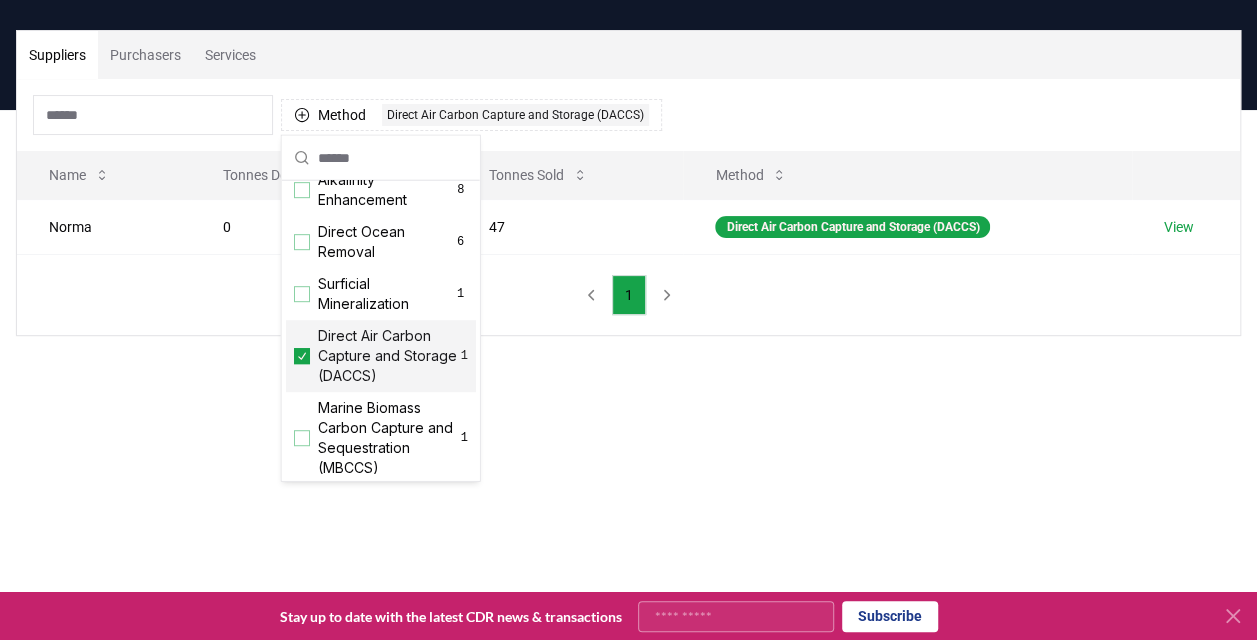 scroll, scrollTop: 580, scrollLeft: 0, axis: vertical 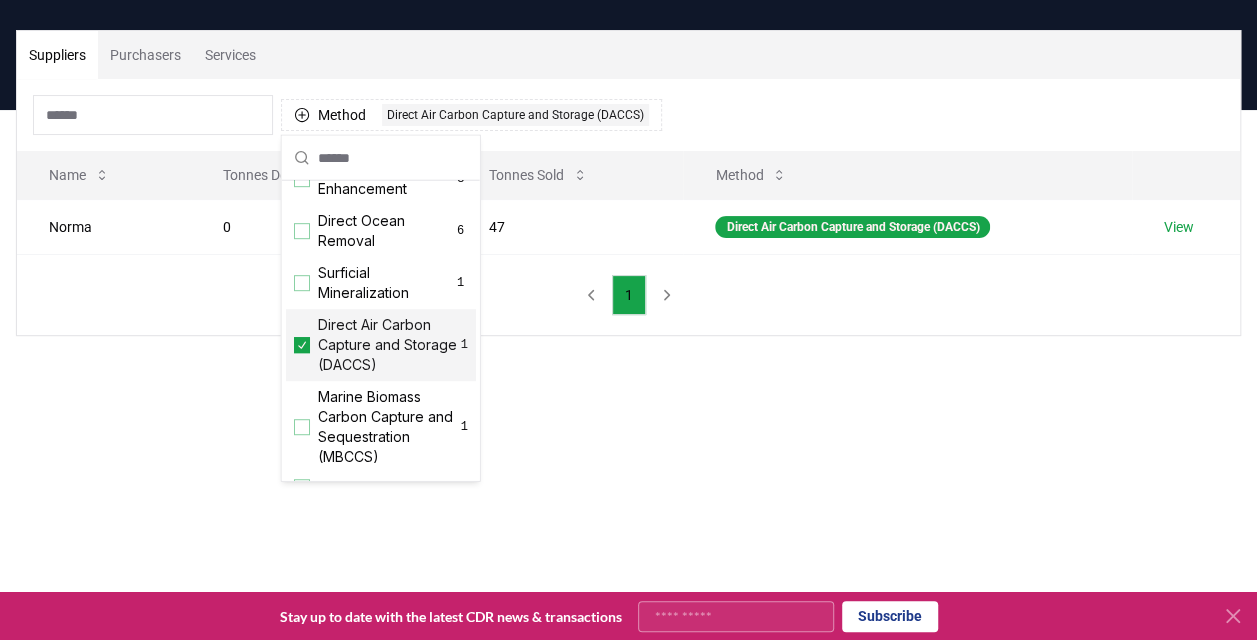 click on "Suppliers Purchasers Services Method 1 Direct Air Carbon Capture and Storage (DACCS) Name Tonnes Delivered Tonnes Sold Method Norma 0 47 Direct Air Carbon Capture and Storage (DACCS) View 1" at bounding box center (628, 263) 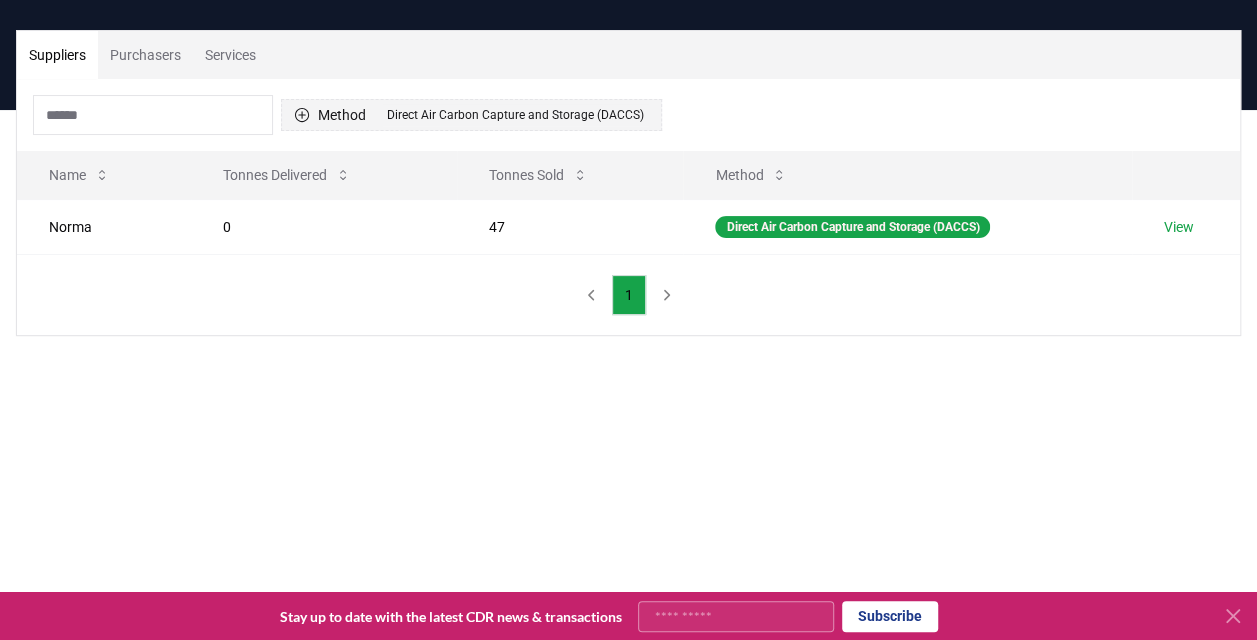 click on "Method 1 Direct Air Carbon Capture and Storage (DACCS)" at bounding box center (471, 115) 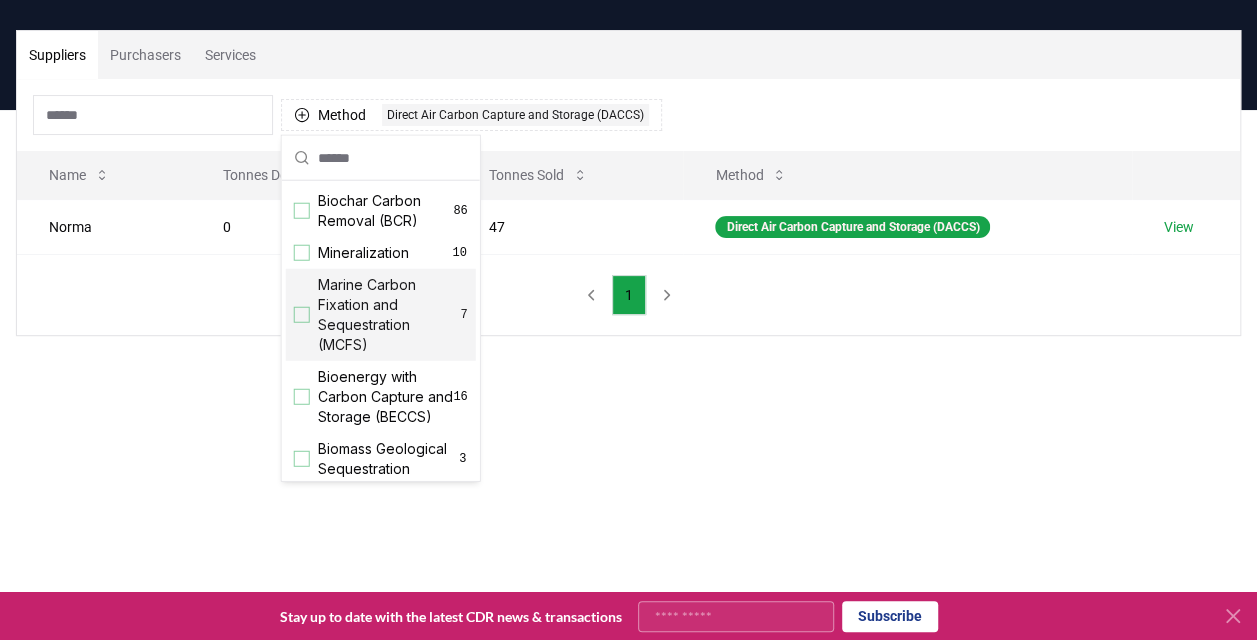 scroll, scrollTop: 0, scrollLeft: 0, axis: both 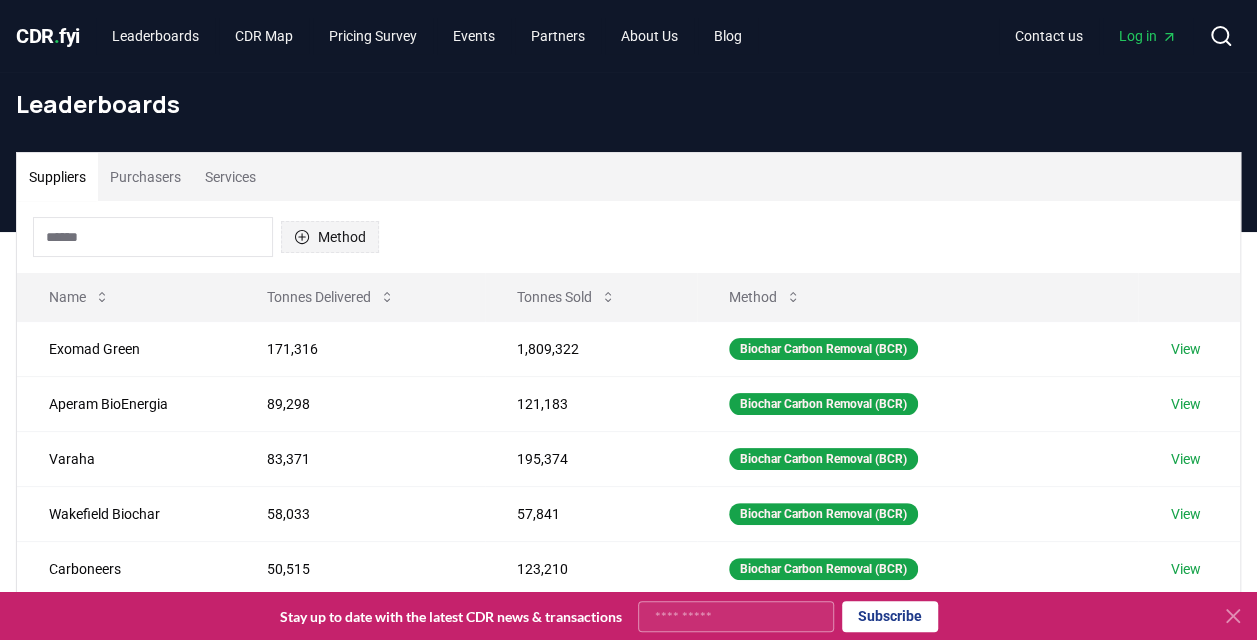 click on "Method" at bounding box center (330, 237) 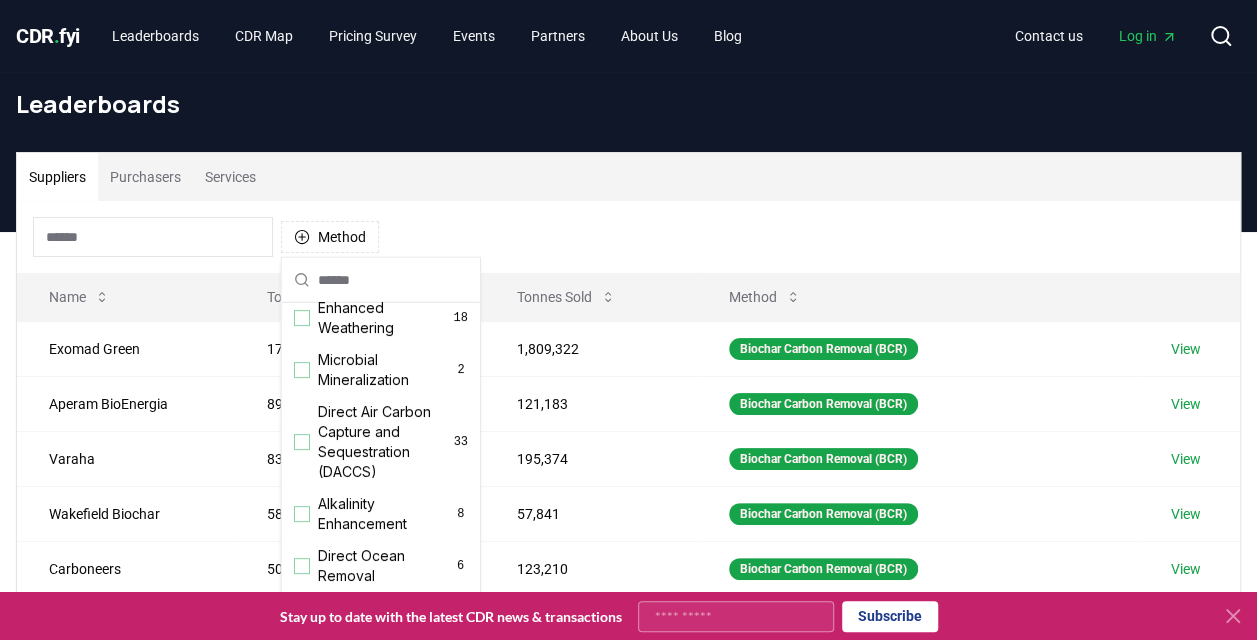 scroll, scrollTop: 405, scrollLeft: 0, axis: vertical 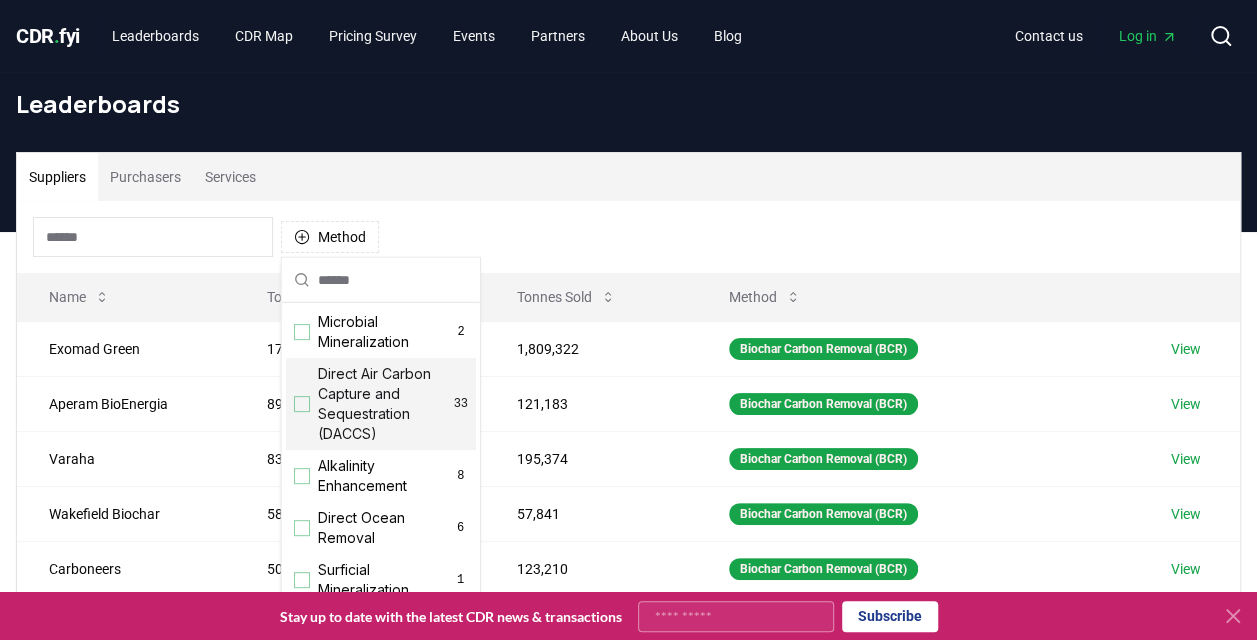 click on "Direct Air Carbon Capture and Sequestration (DACCS)" at bounding box center (386, 404) 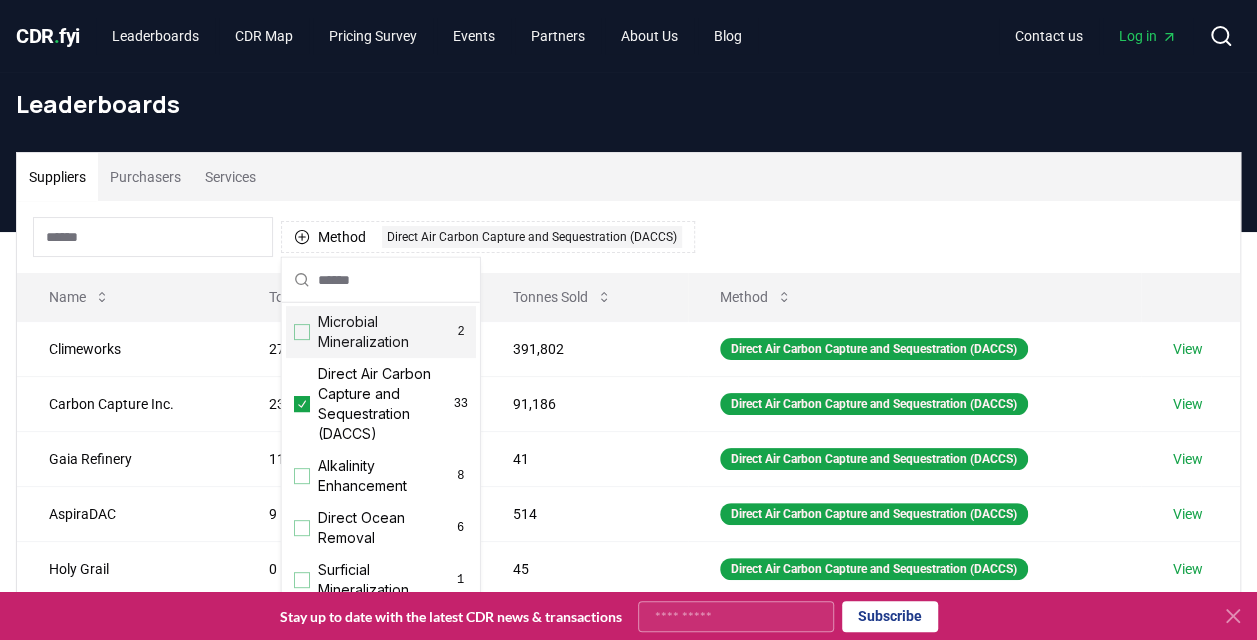 click on "Suppliers Purchasers Services" at bounding box center (628, 177) 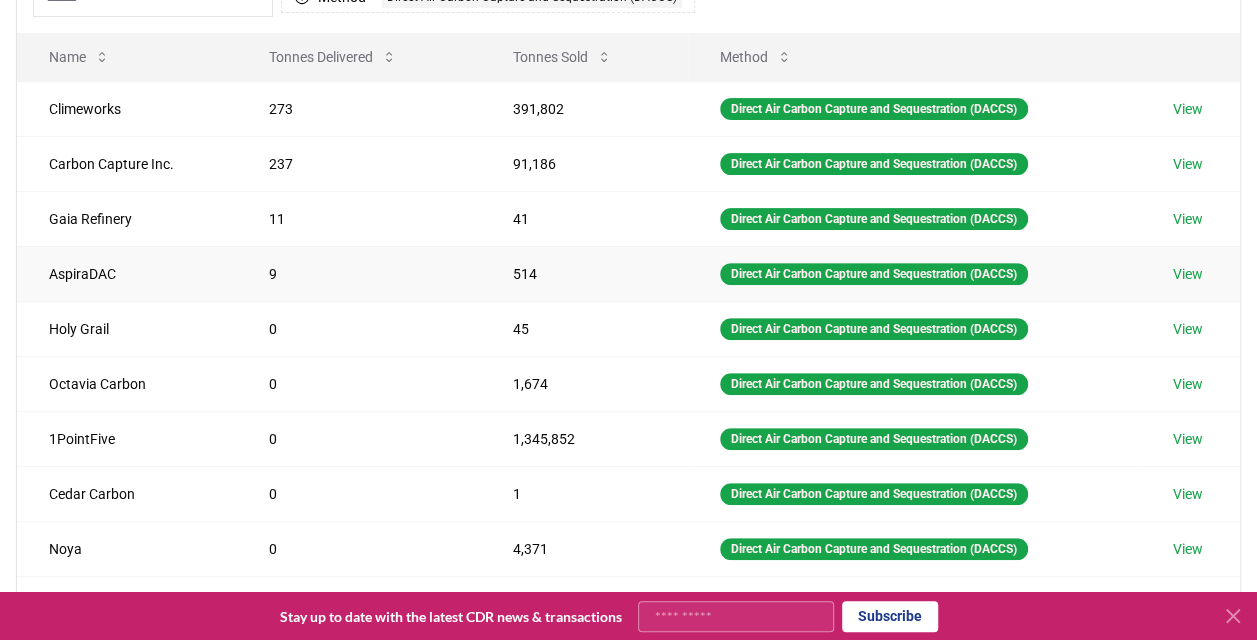 scroll, scrollTop: 239, scrollLeft: 0, axis: vertical 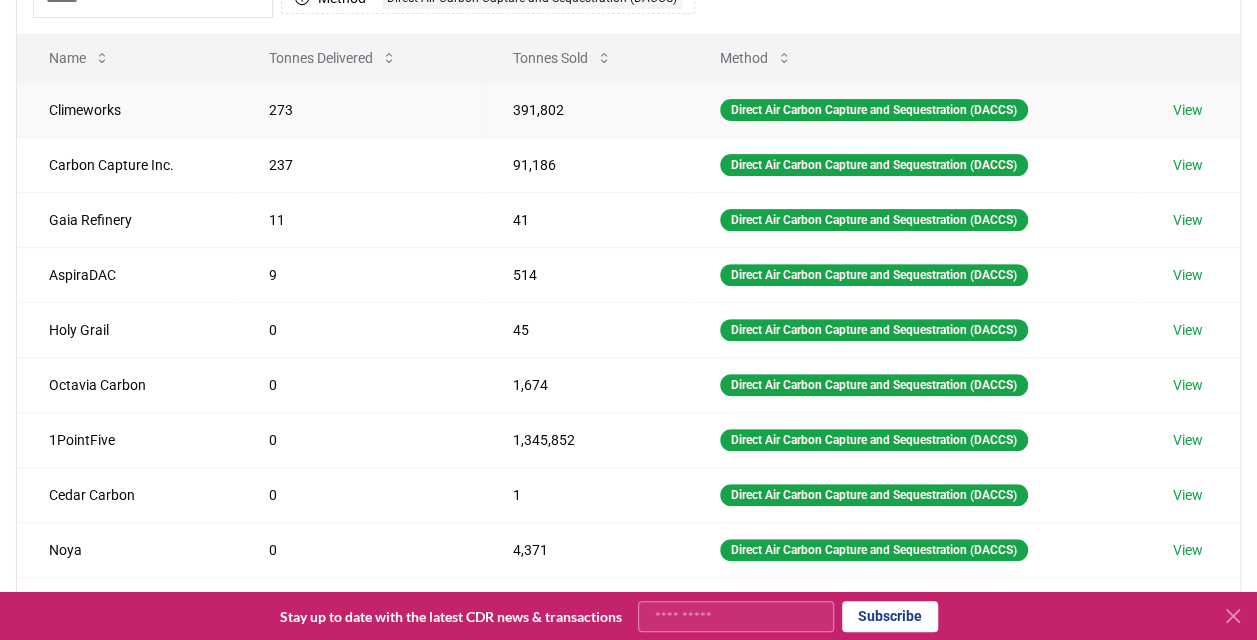 click on "View" at bounding box center (1188, 110) 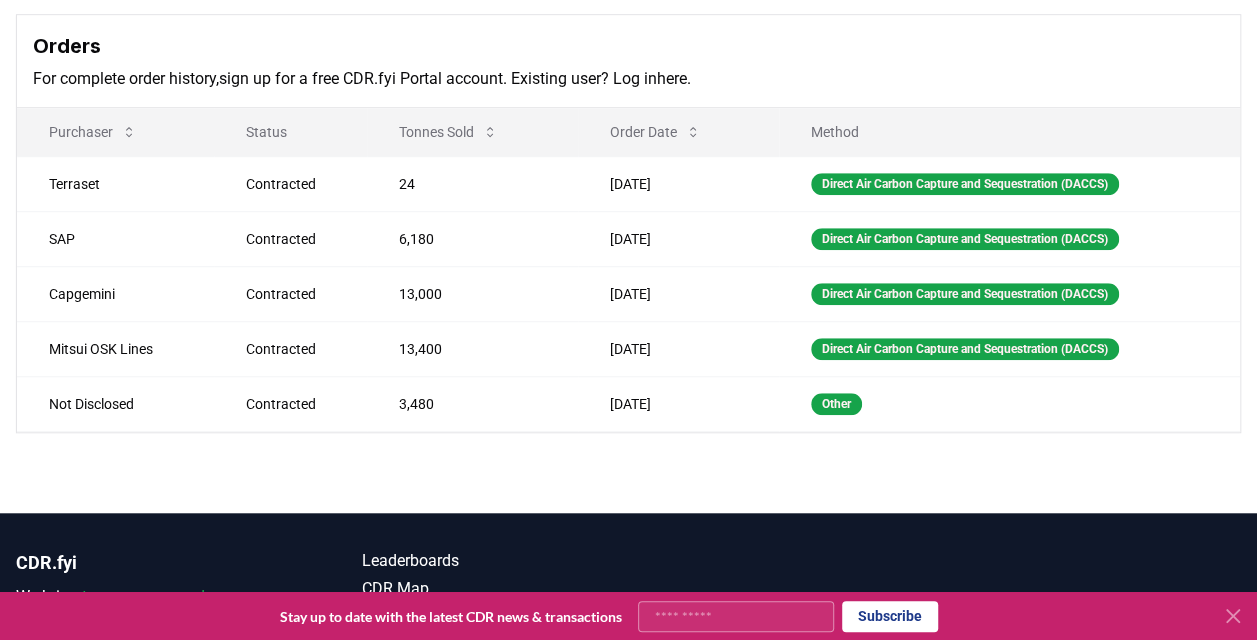 scroll, scrollTop: 618, scrollLeft: 0, axis: vertical 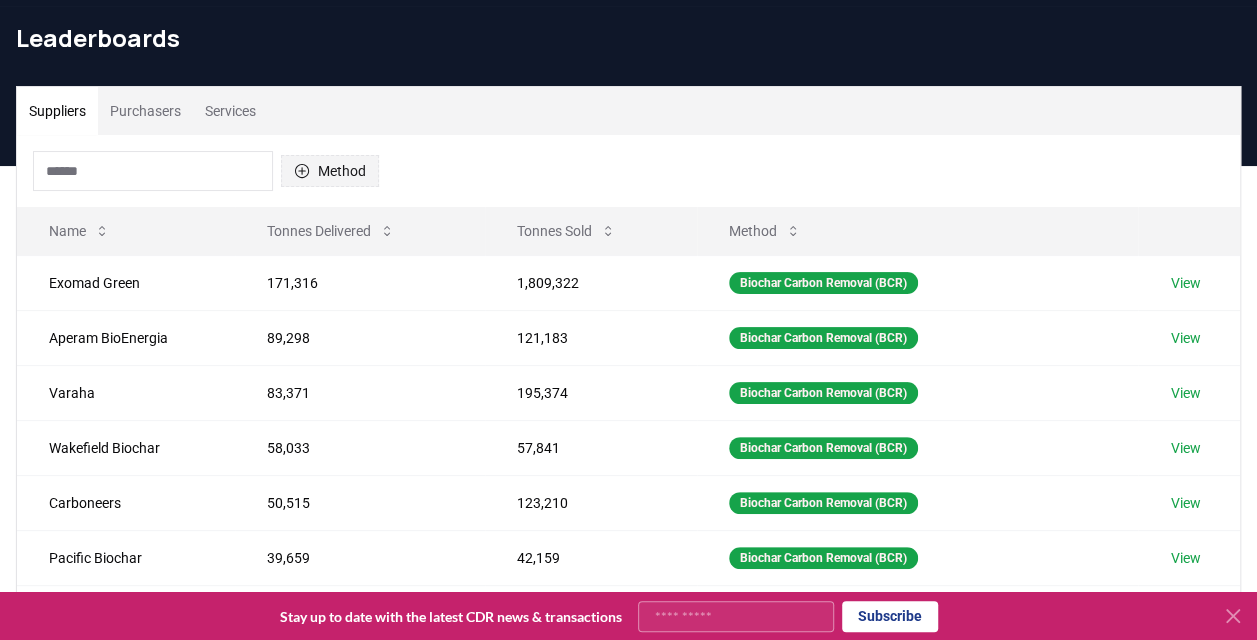 click on "Method" at bounding box center (330, 171) 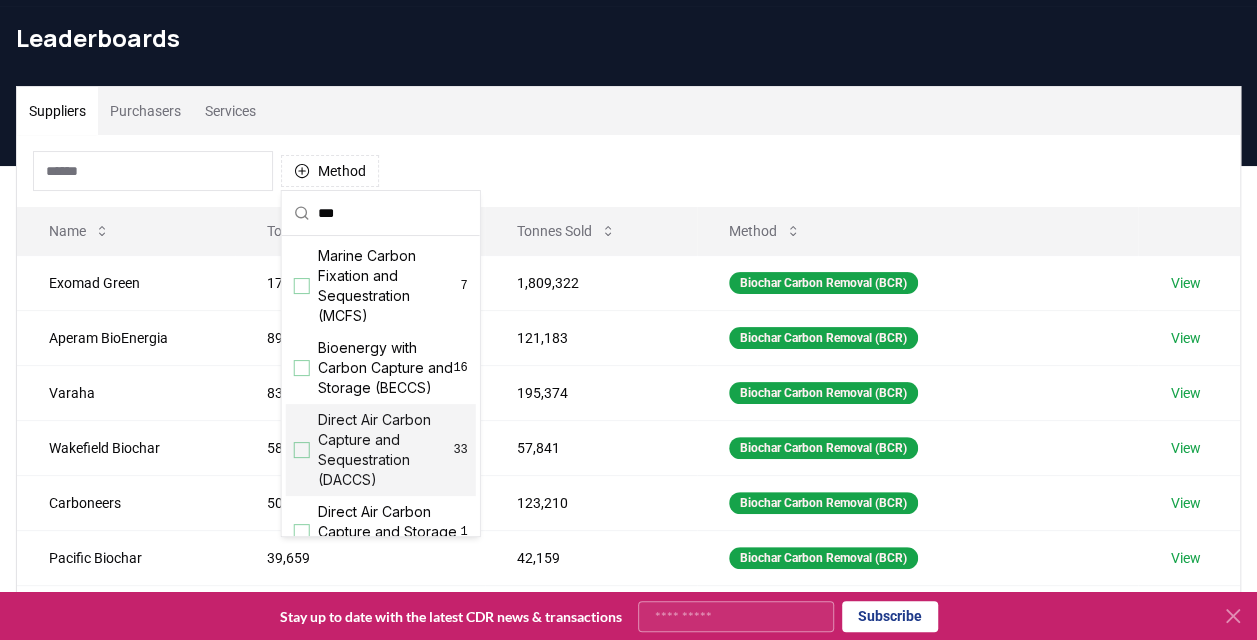 type on "***" 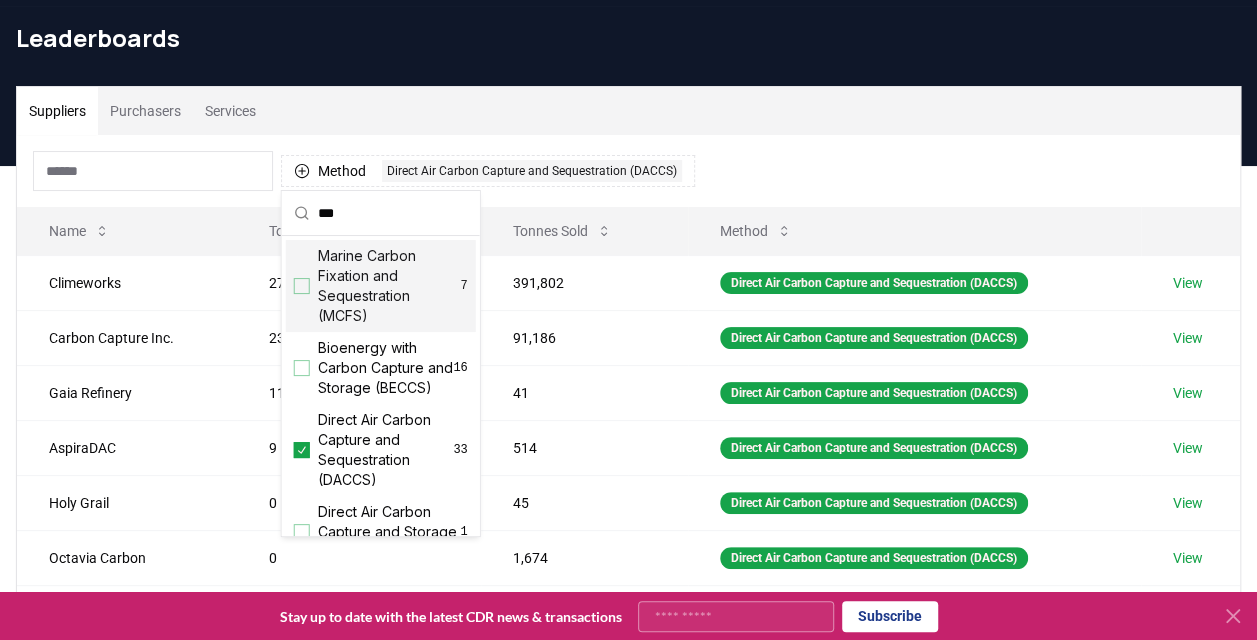 click on "Method 1 Direct Air Carbon Capture and Sequestration (DACCS)" at bounding box center (628, 171) 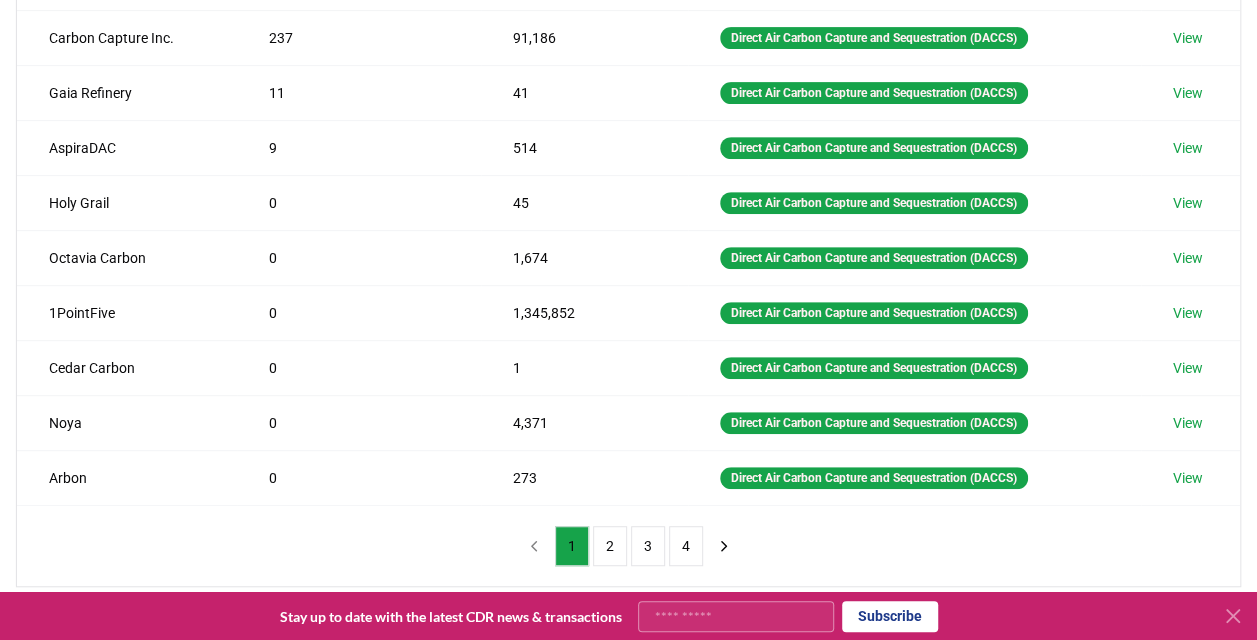 scroll, scrollTop: 367, scrollLeft: 0, axis: vertical 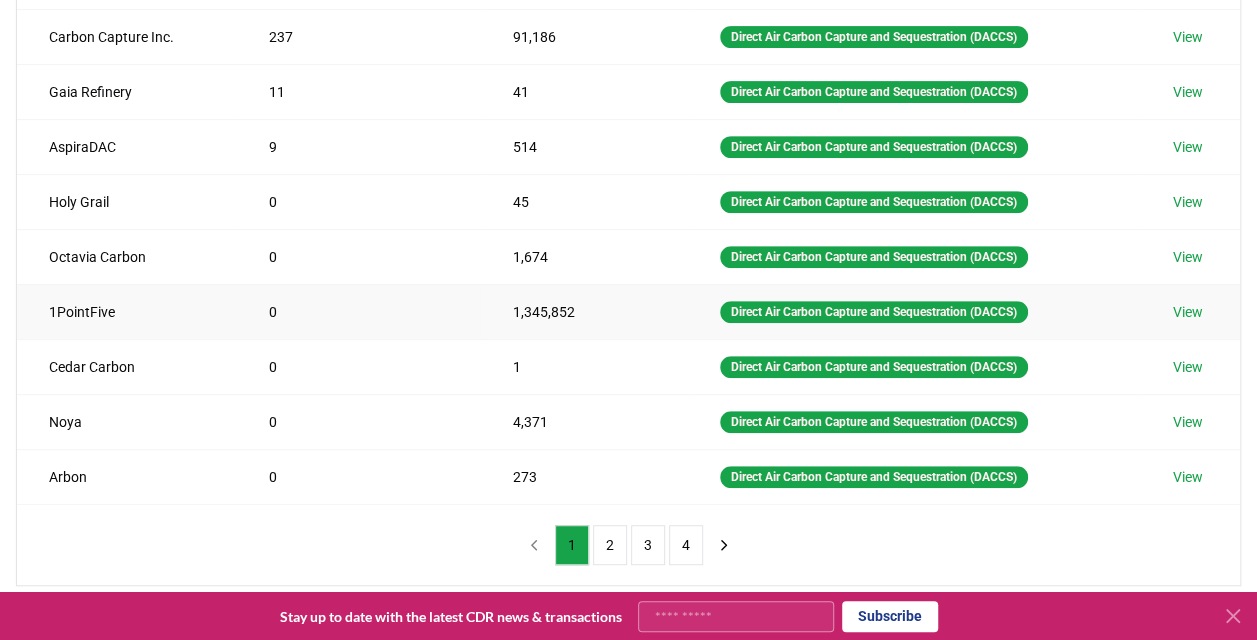 click on "View" at bounding box center (1188, 312) 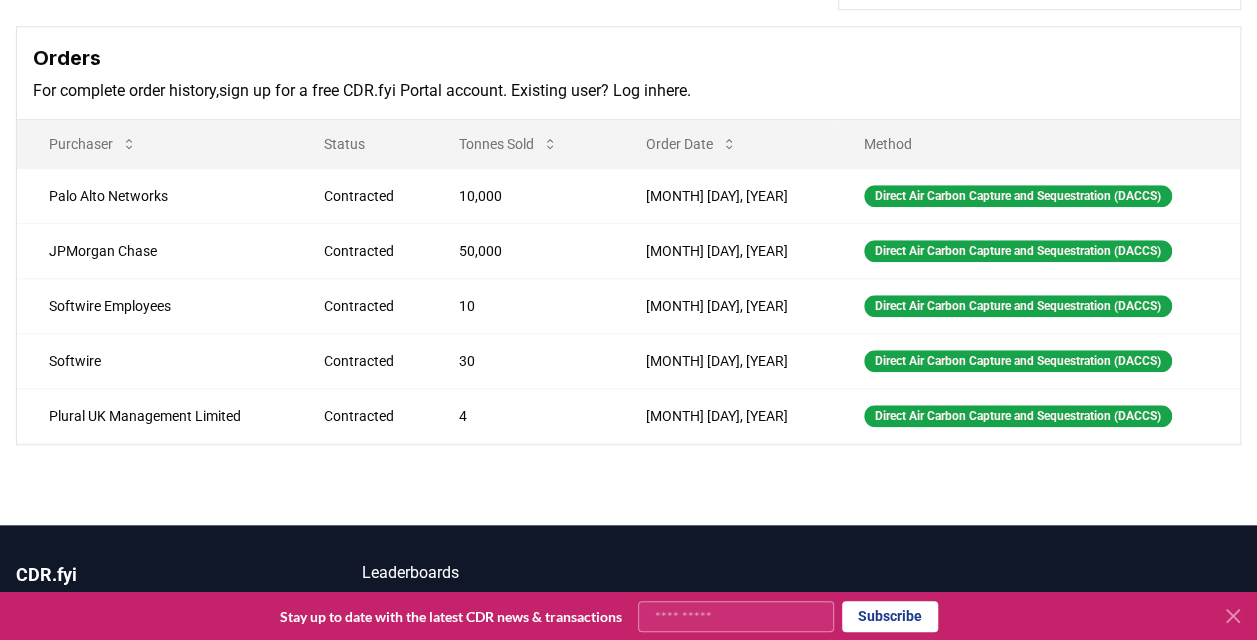 scroll, scrollTop: 702, scrollLeft: 0, axis: vertical 